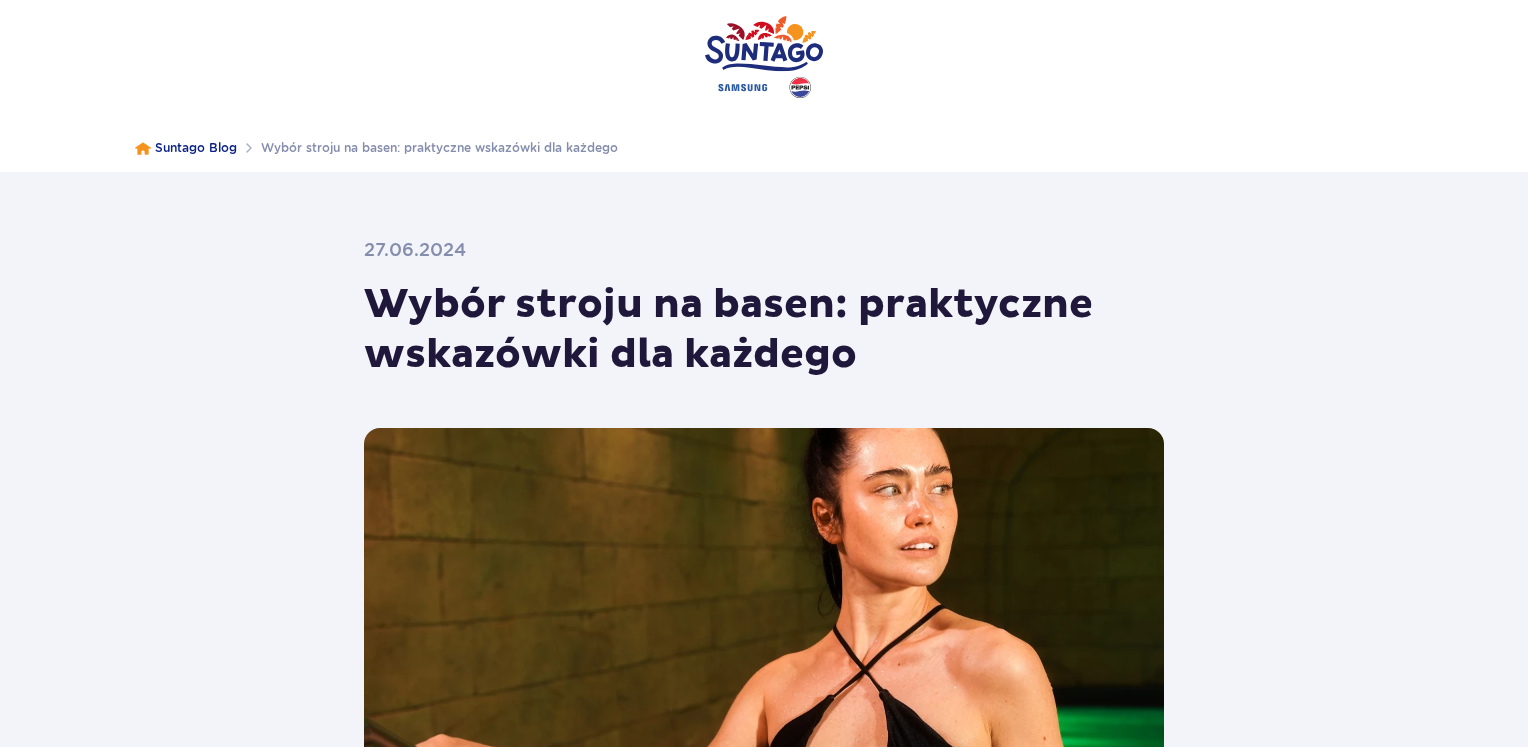 scroll, scrollTop: 0, scrollLeft: 0, axis: both 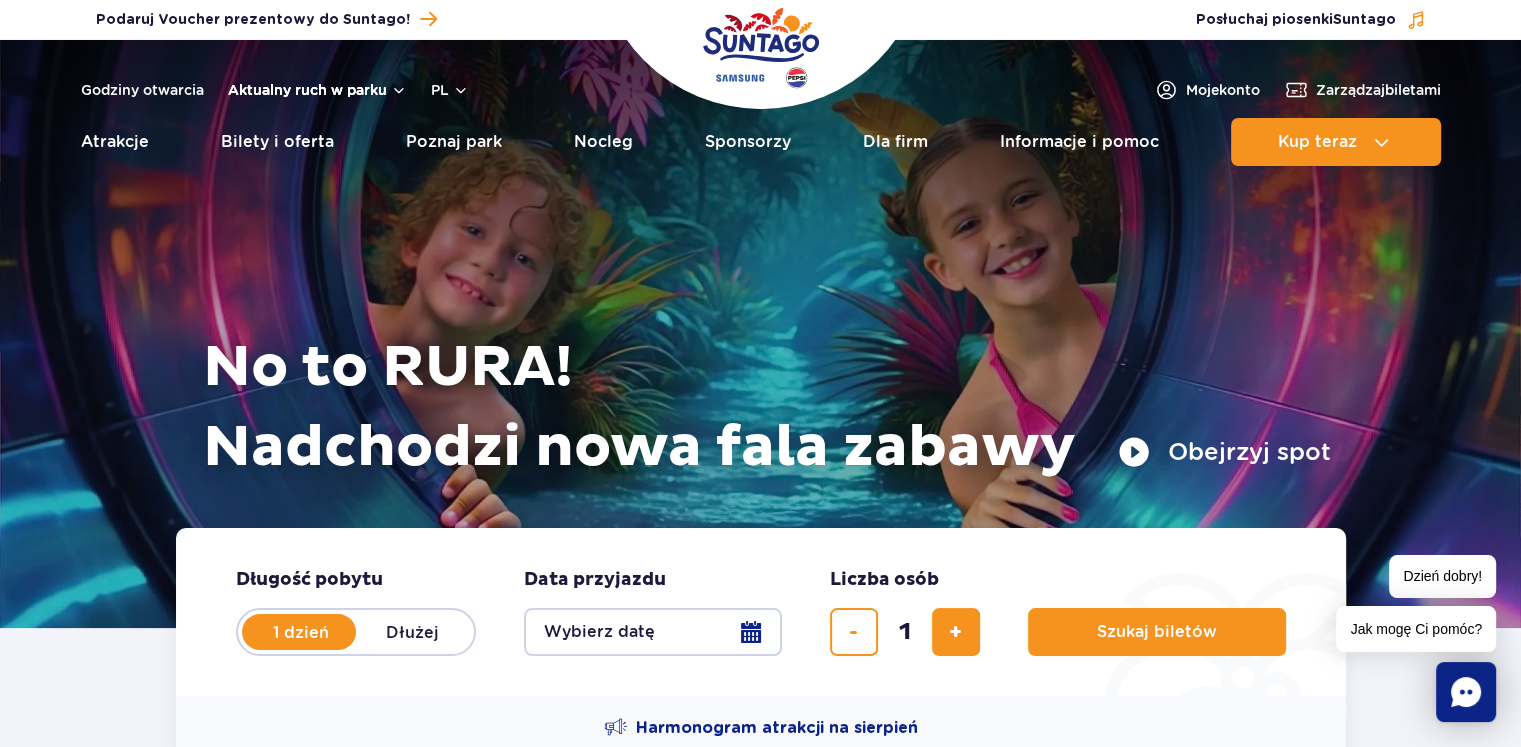 click on "Aktualny ruch w parku" at bounding box center (317, 90) 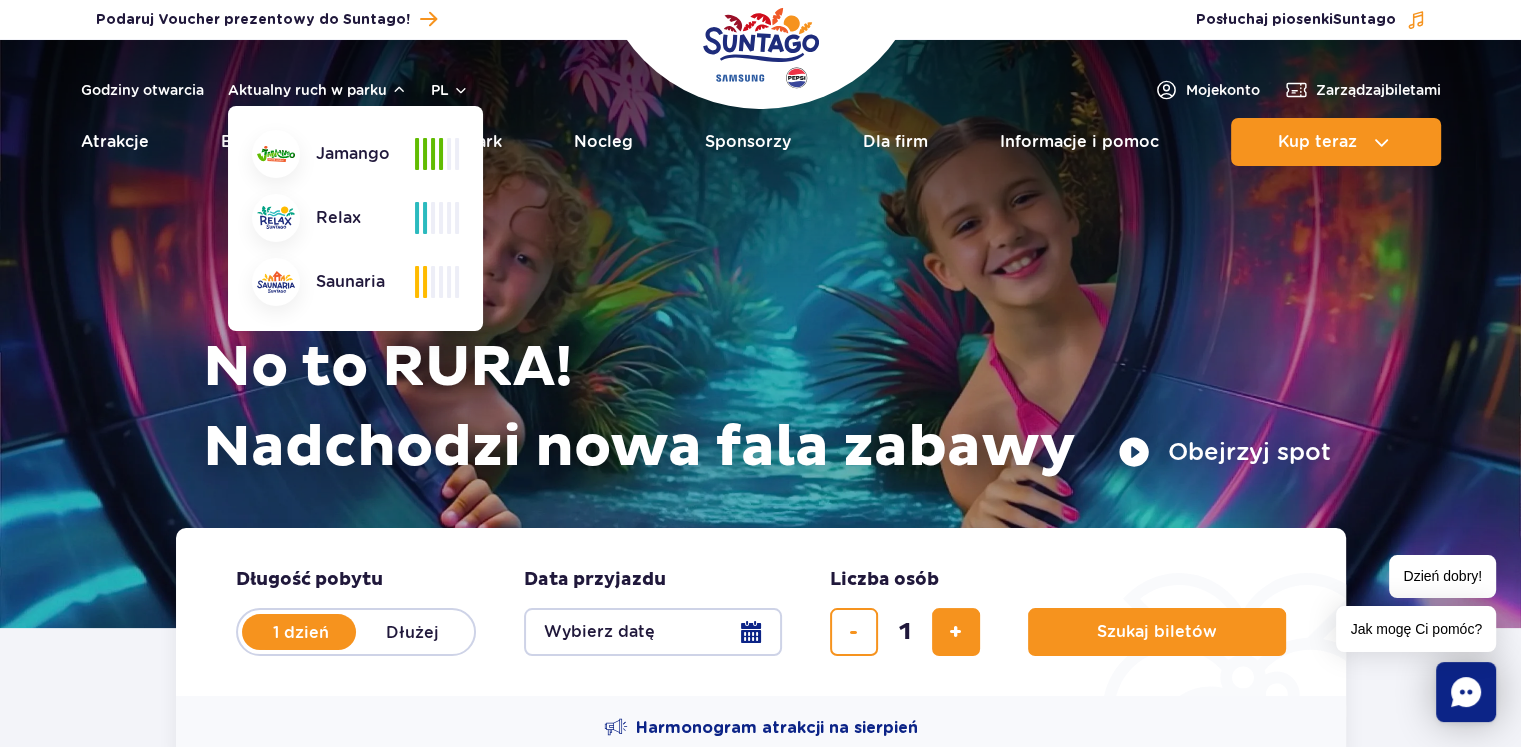 click on "Harmonogram atrakcji na sierpień" at bounding box center (761, 728) 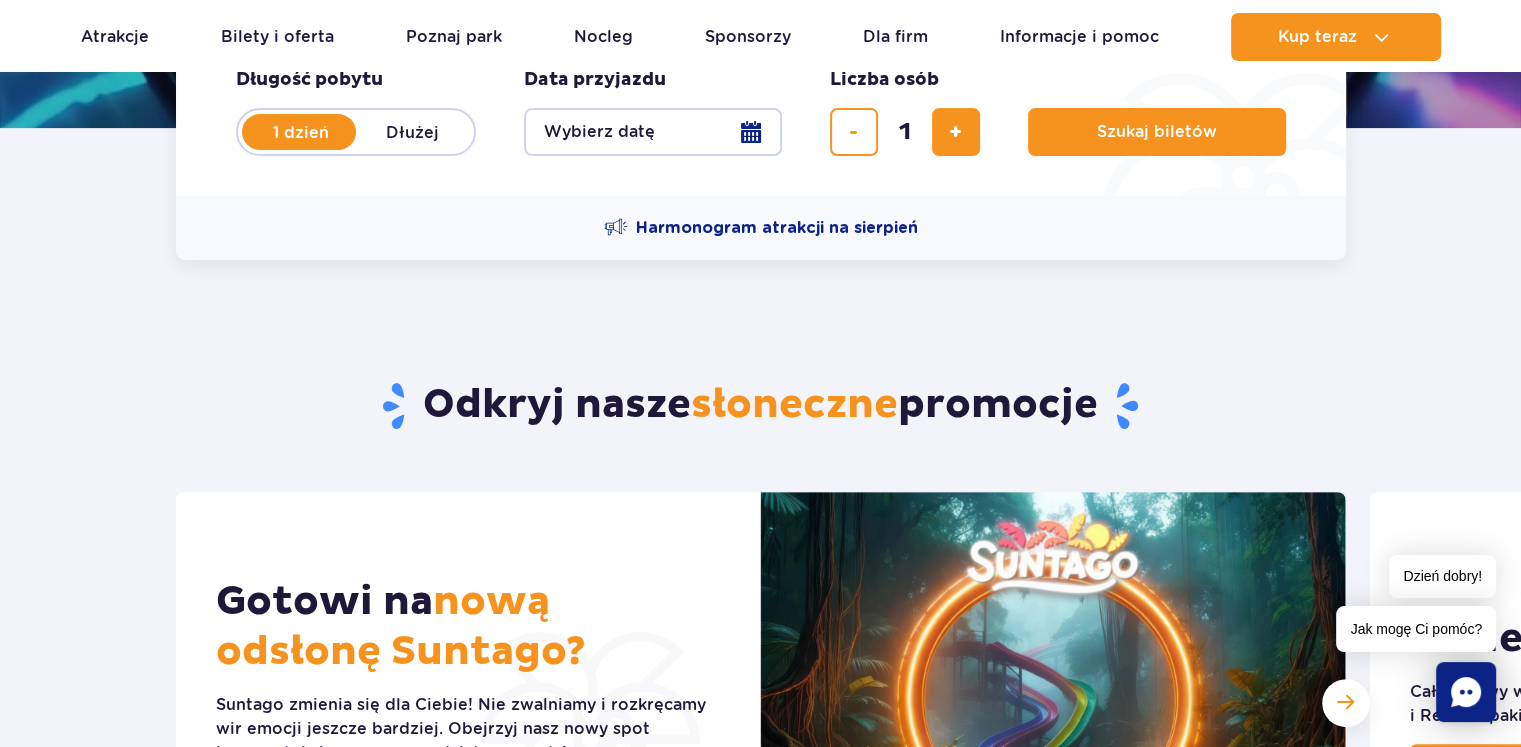 scroll, scrollTop: 300, scrollLeft: 0, axis: vertical 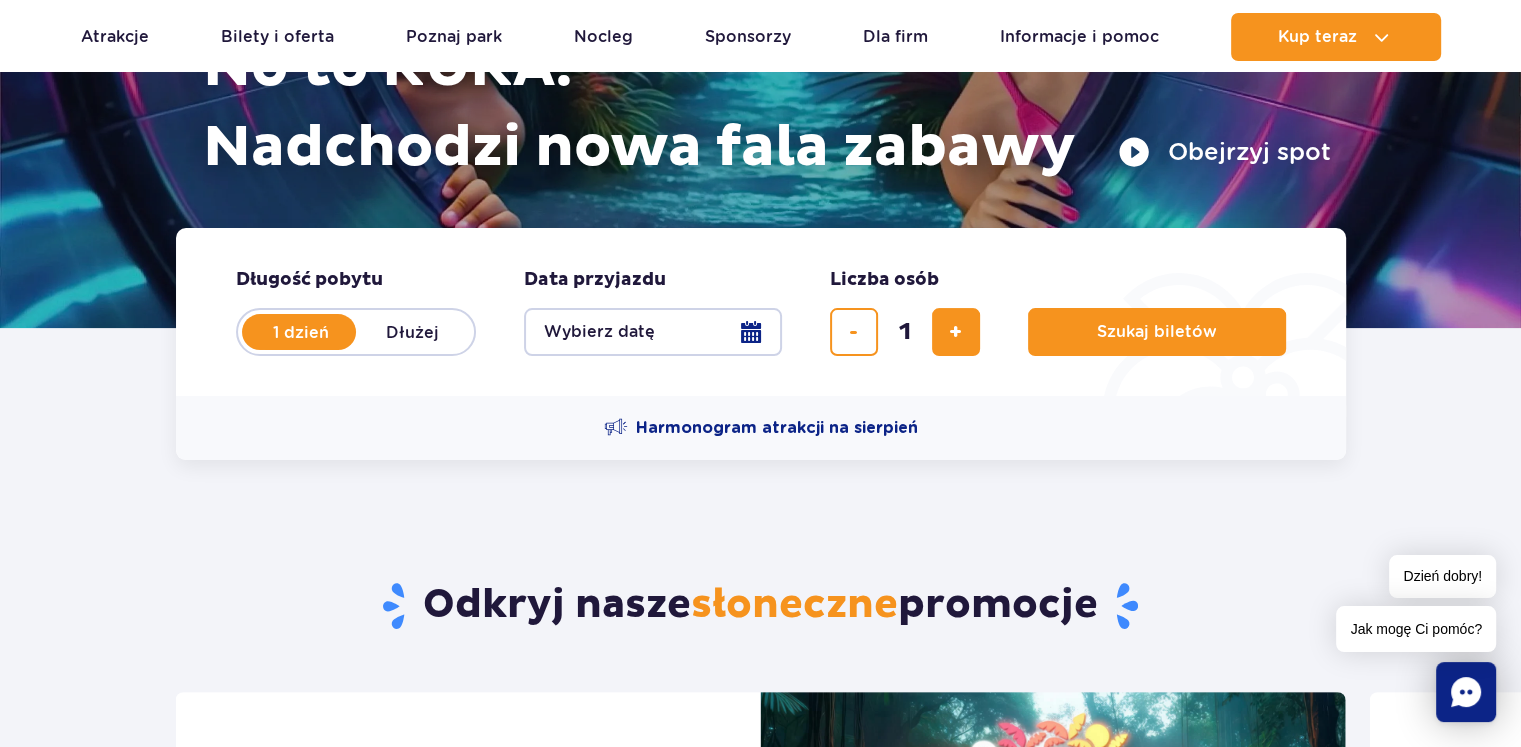 click on "Wybierz datę" at bounding box center [653, 332] 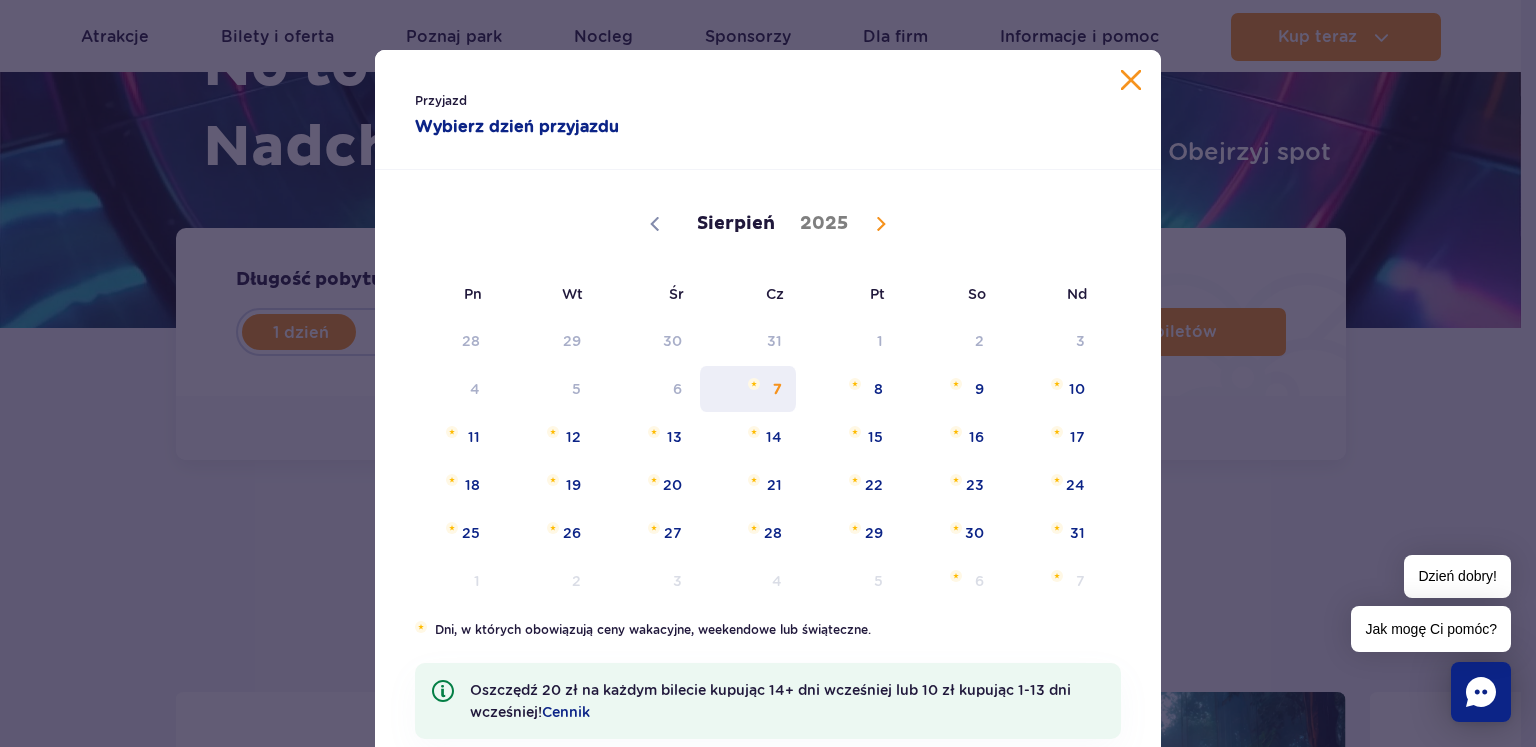click at bounding box center [754, 384] 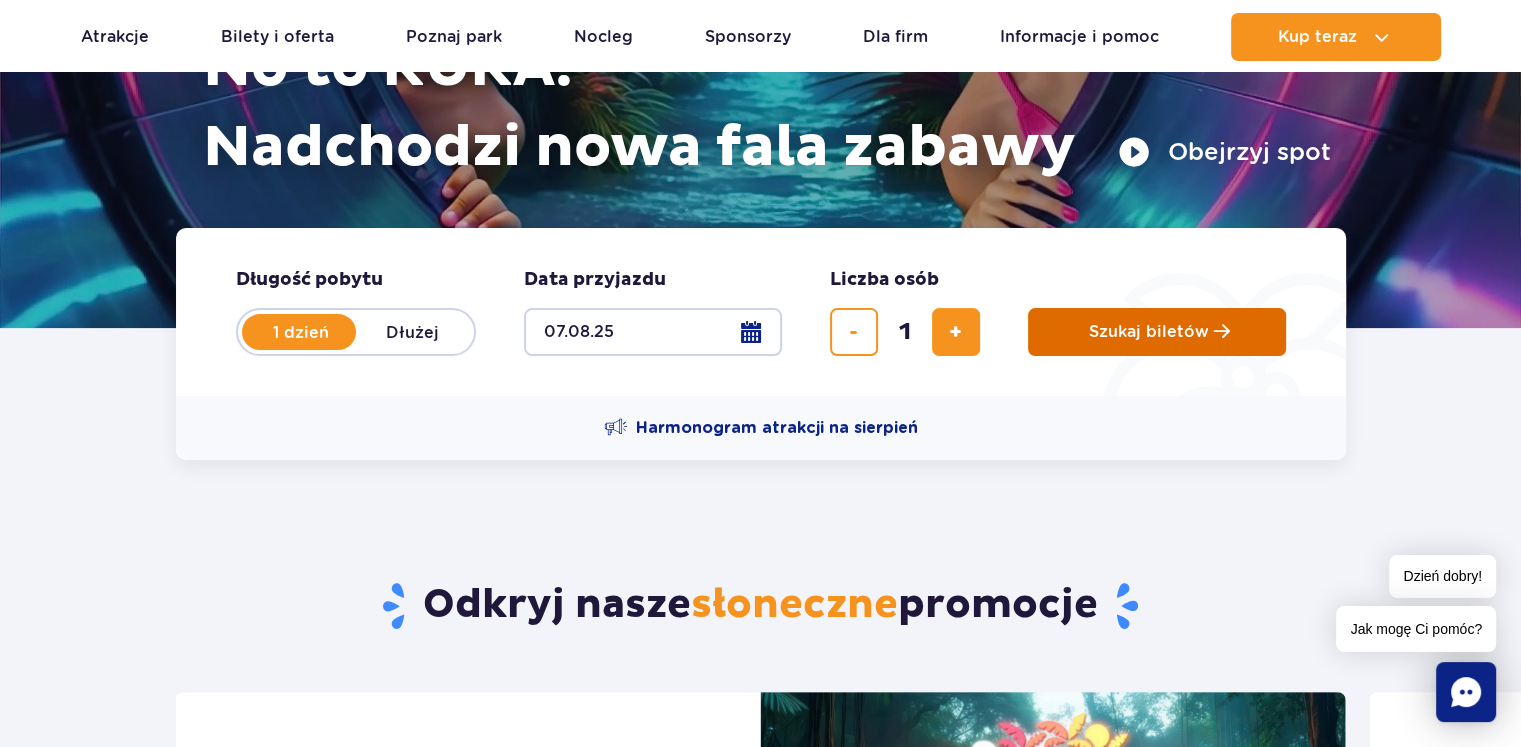 click on "Szukaj biletów" at bounding box center (1149, 332) 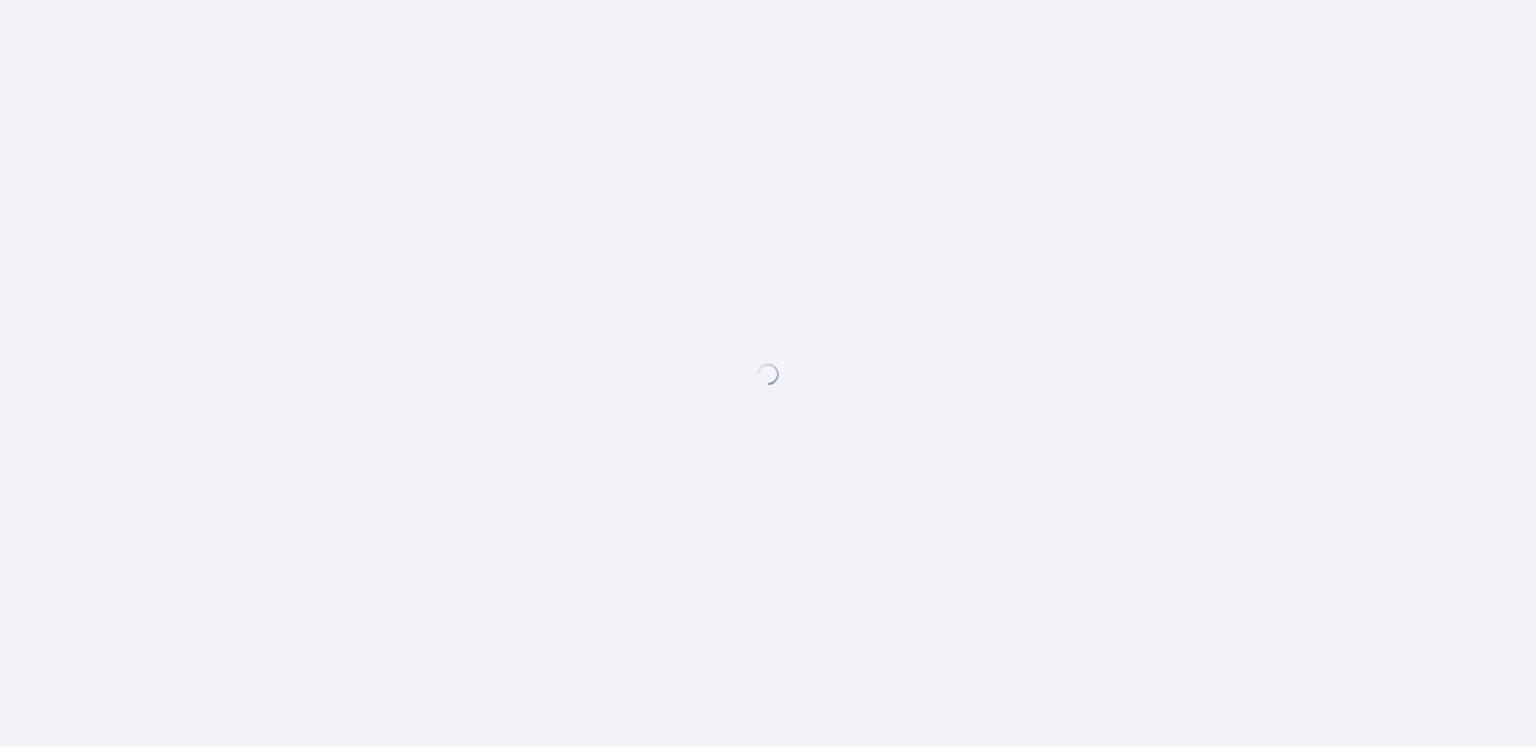 scroll, scrollTop: 0, scrollLeft: 0, axis: both 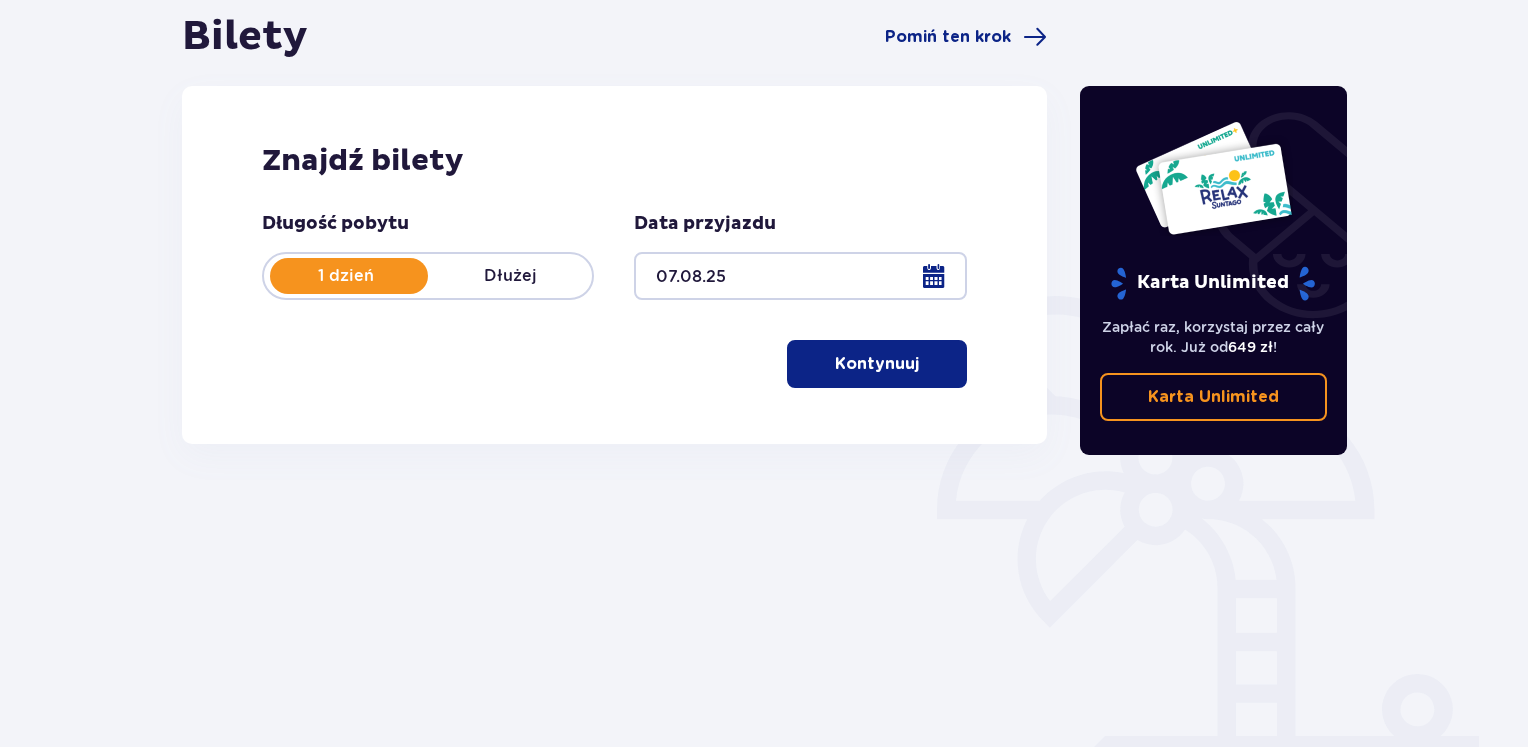 click on "Kontynuuj" at bounding box center (877, 364) 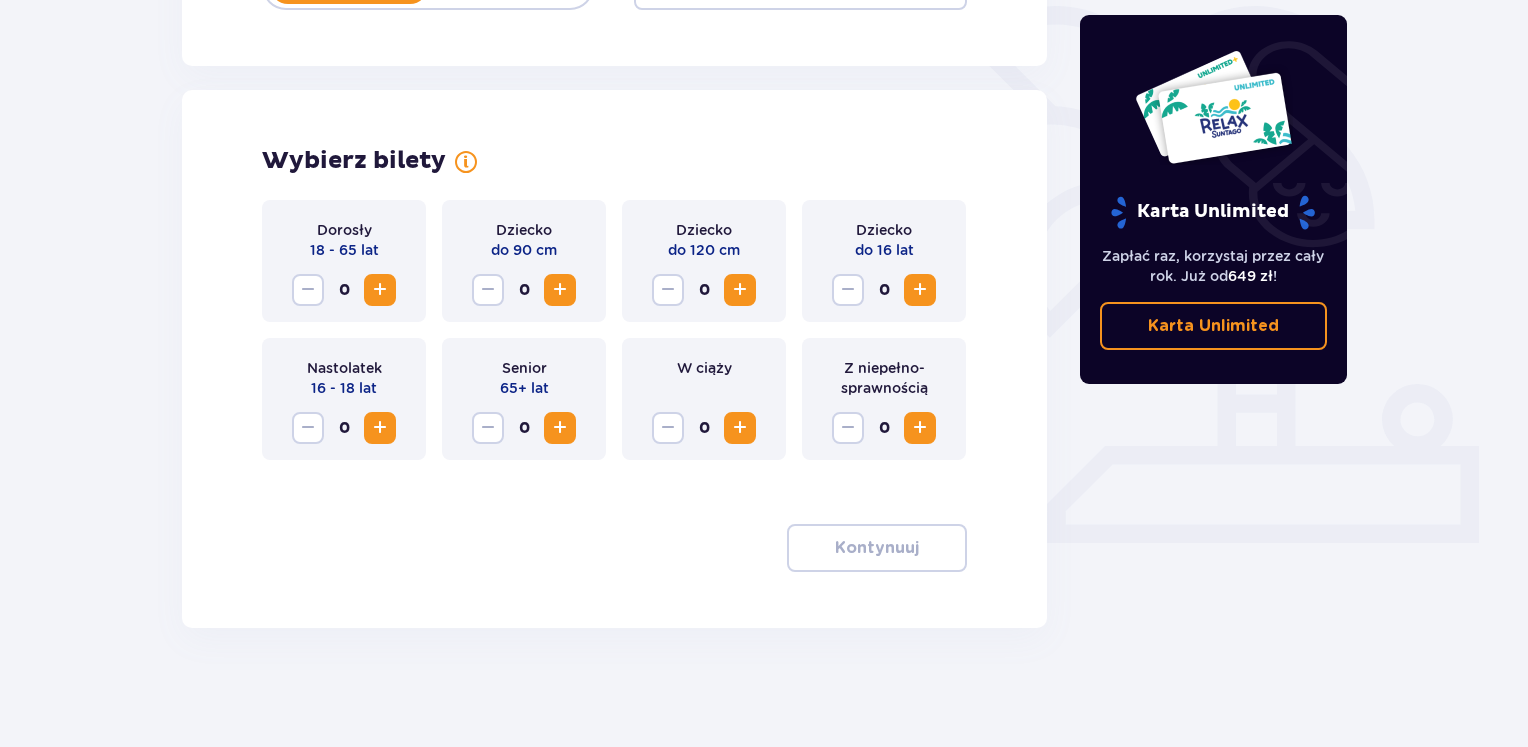 scroll, scrollTop: 491, scrollLeft: 0, axis: vertical 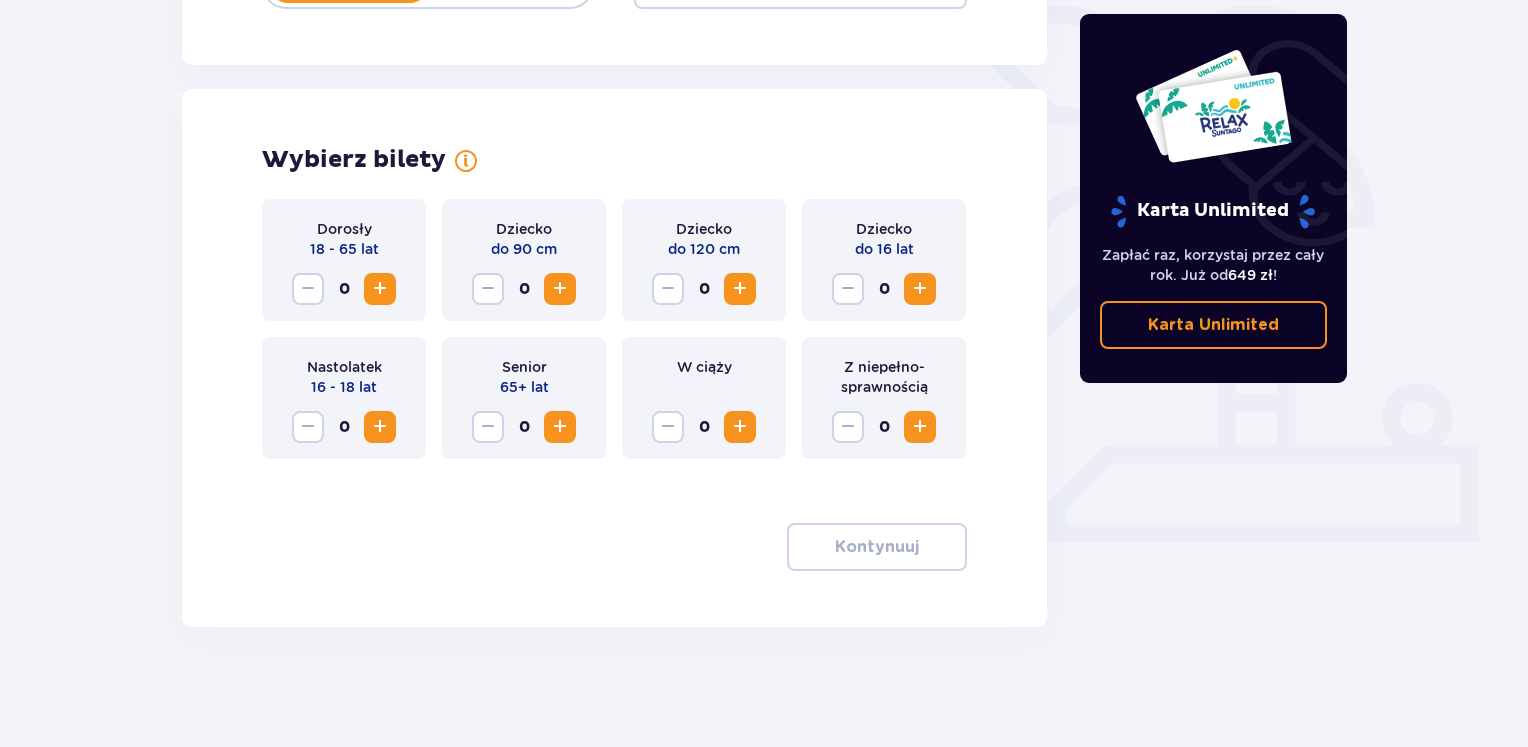 click at bounding box center (920, 289) 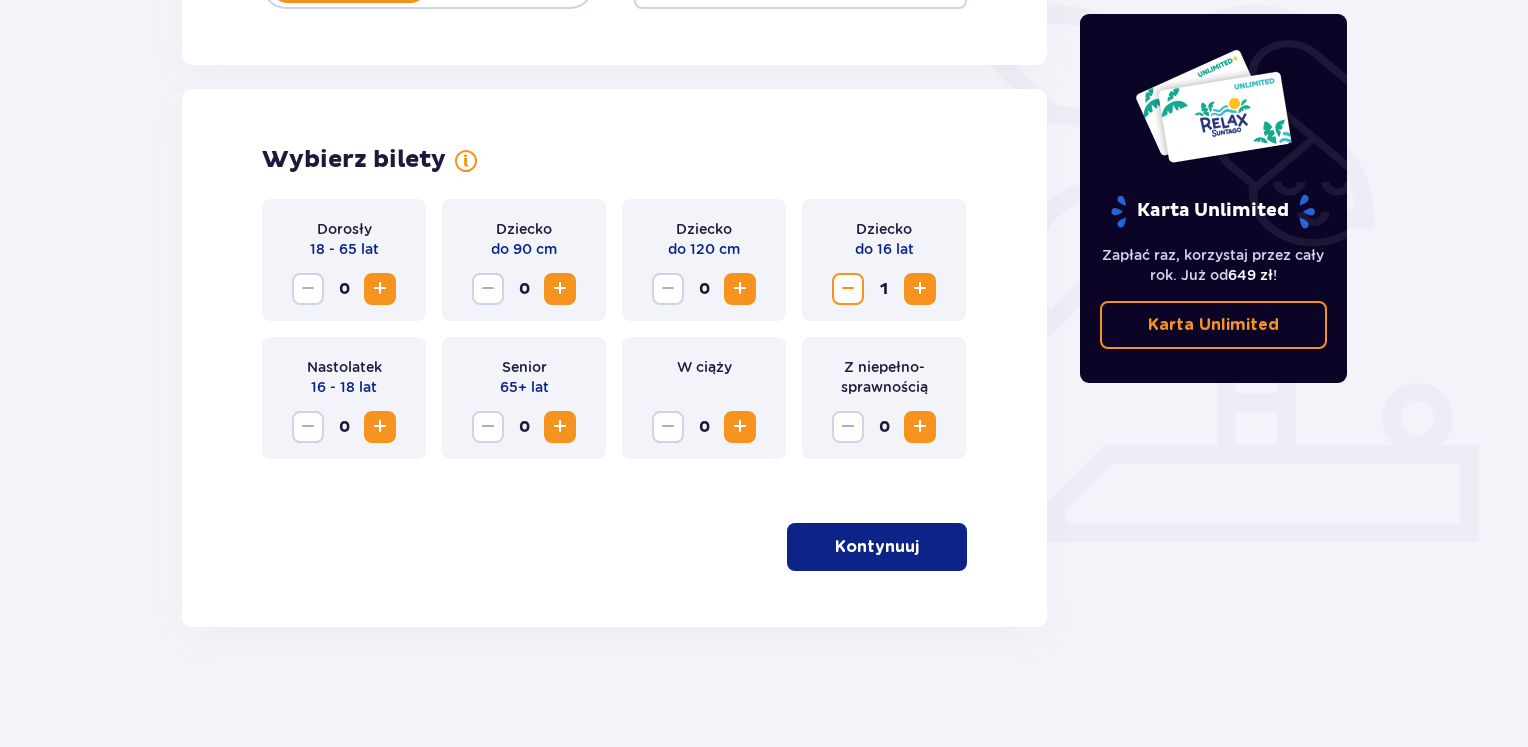 click on "Dorosły 18 - 65 lat 0" at bounding box center [344, 260] 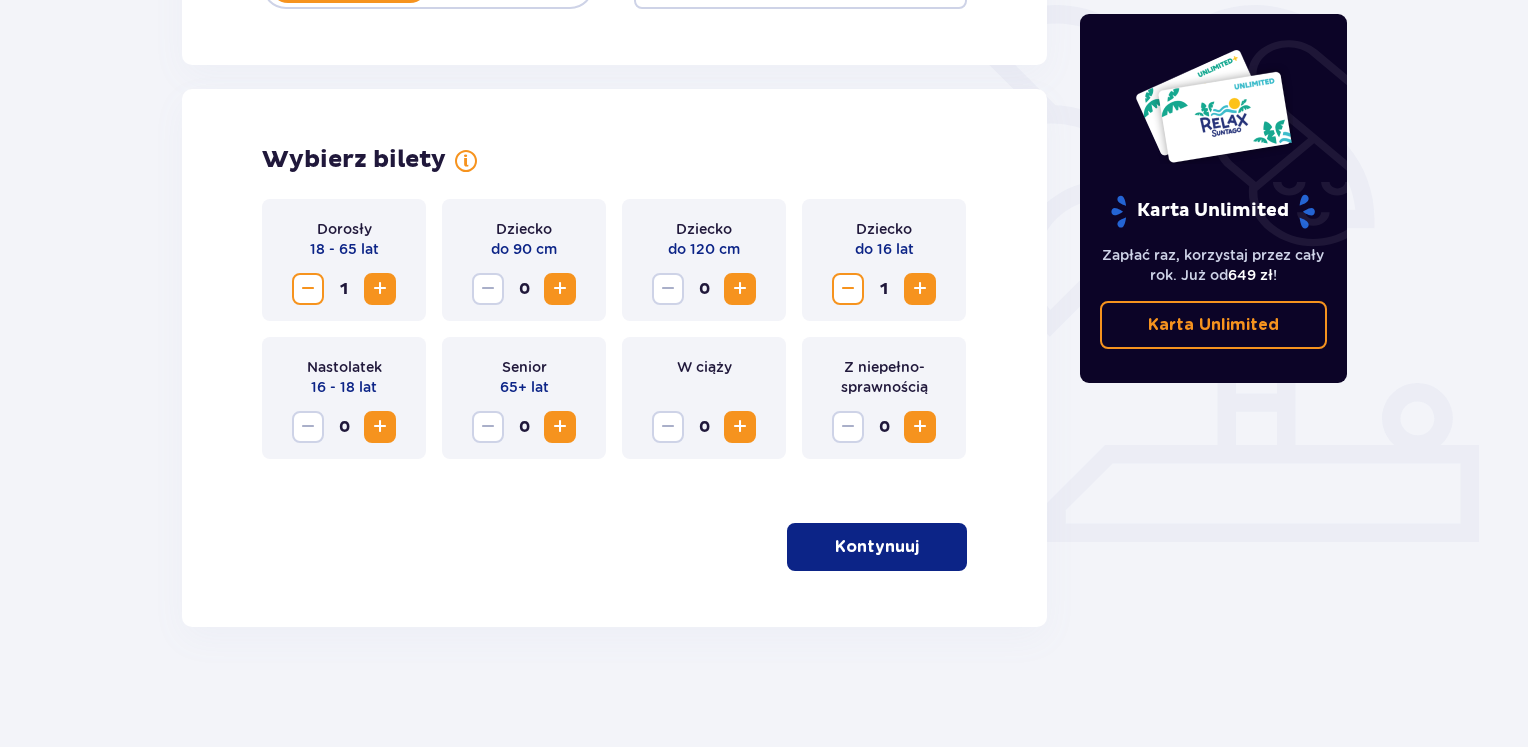 click at bounding box center [380, 289] 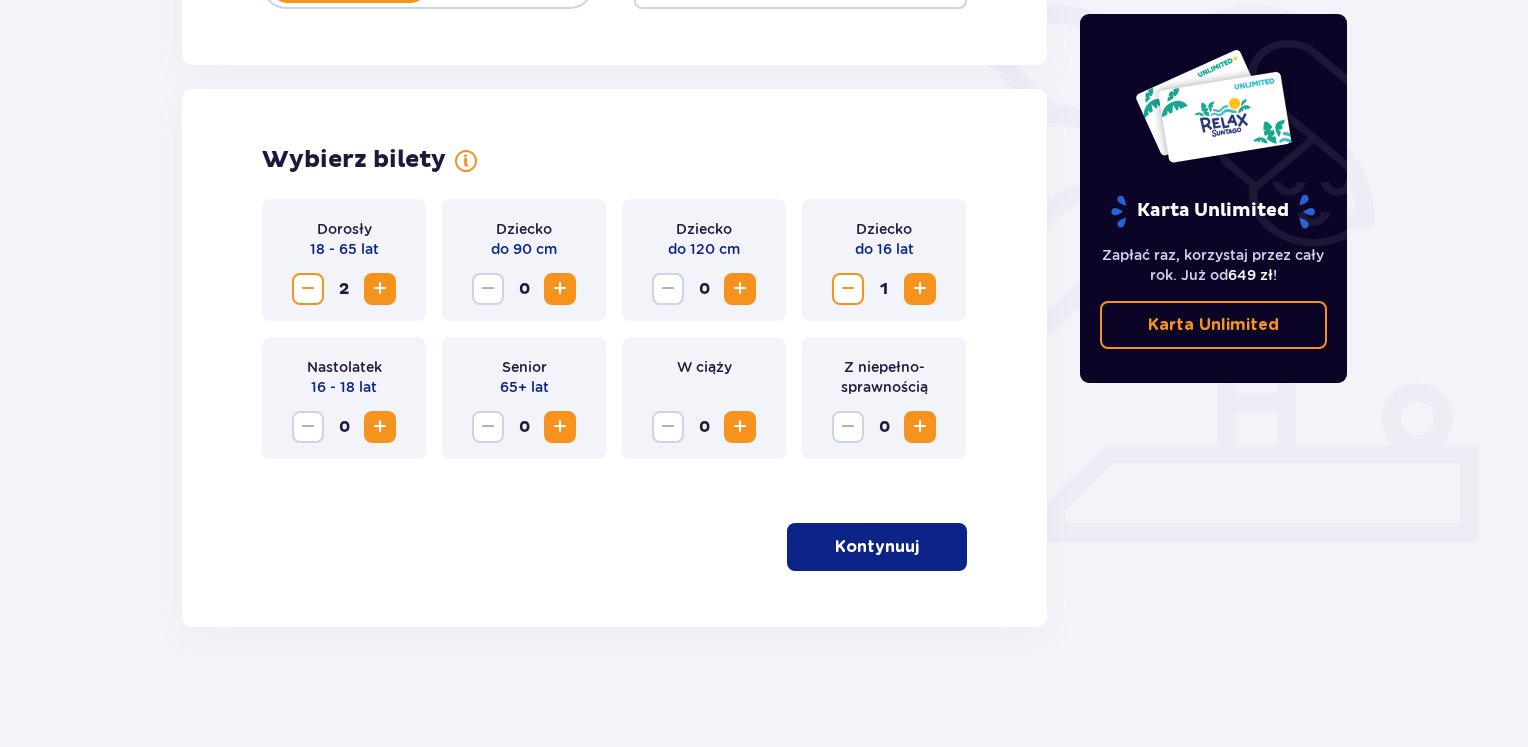 click on "Kontynuuj" at bounding box center (877, 547) 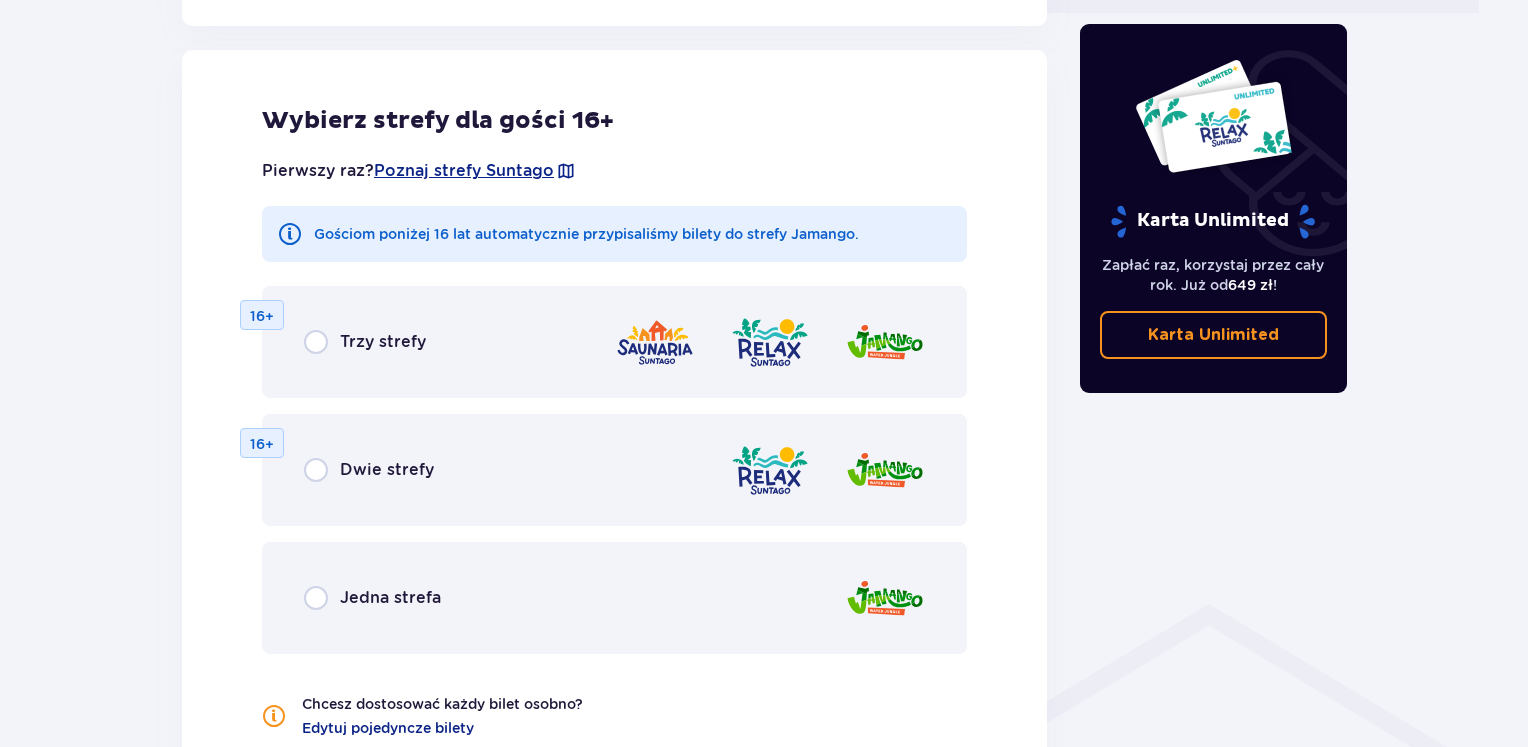 scroll, scrollTop: 1022, scrollLeft: 0, axis: vertical 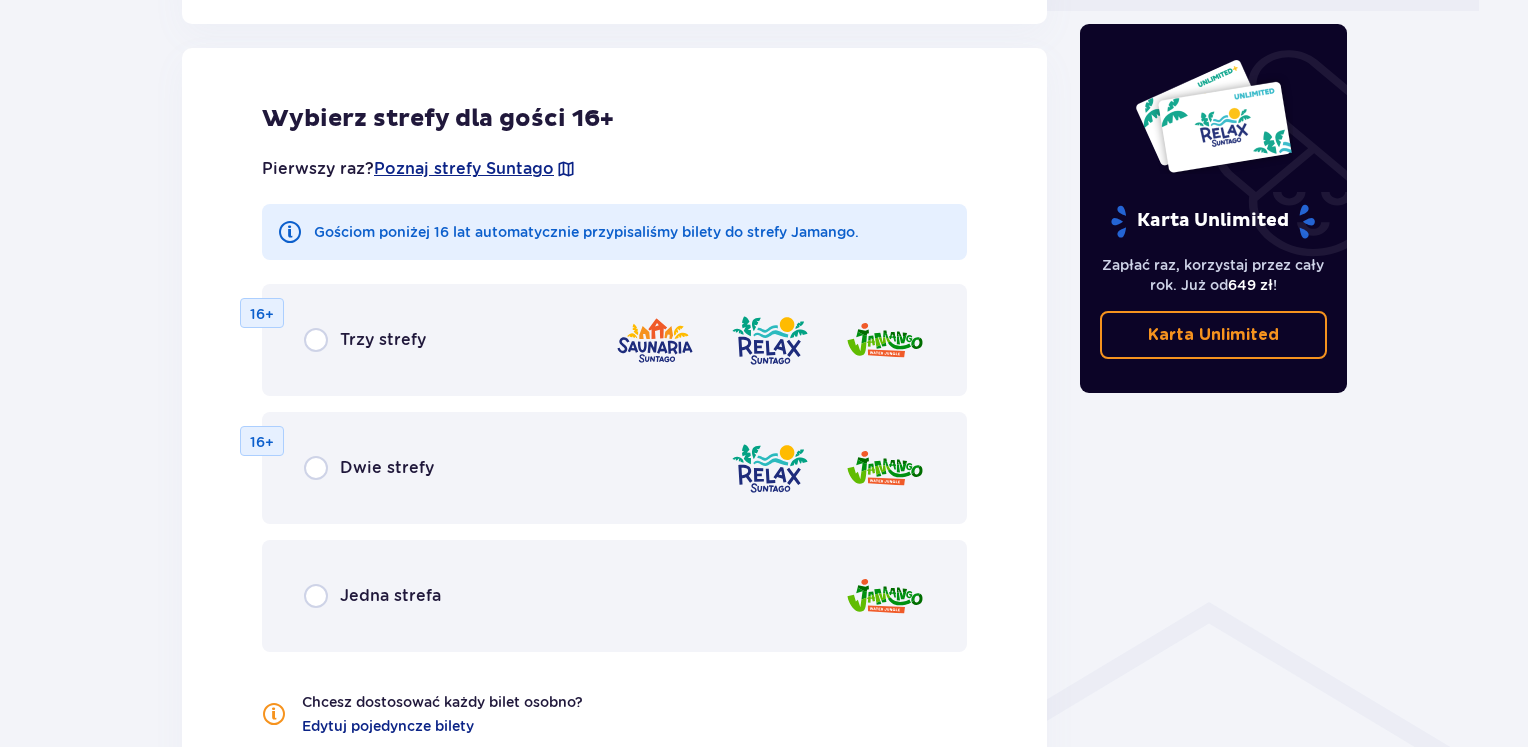 click on "Jedna strefa" at bounding box center (372, 596) 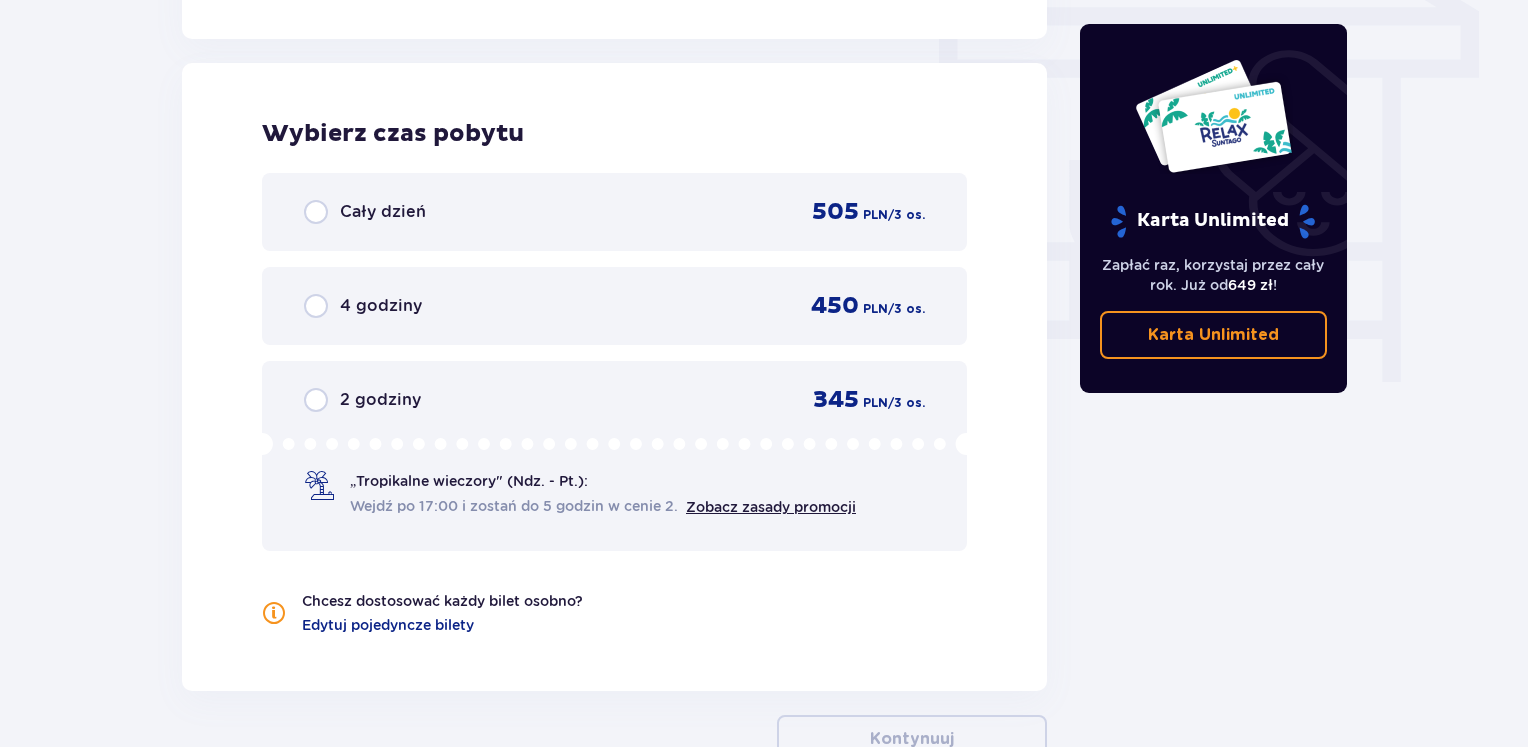 scroll, scrollTop: 1790, scrollLeft: 0, axis: vertical 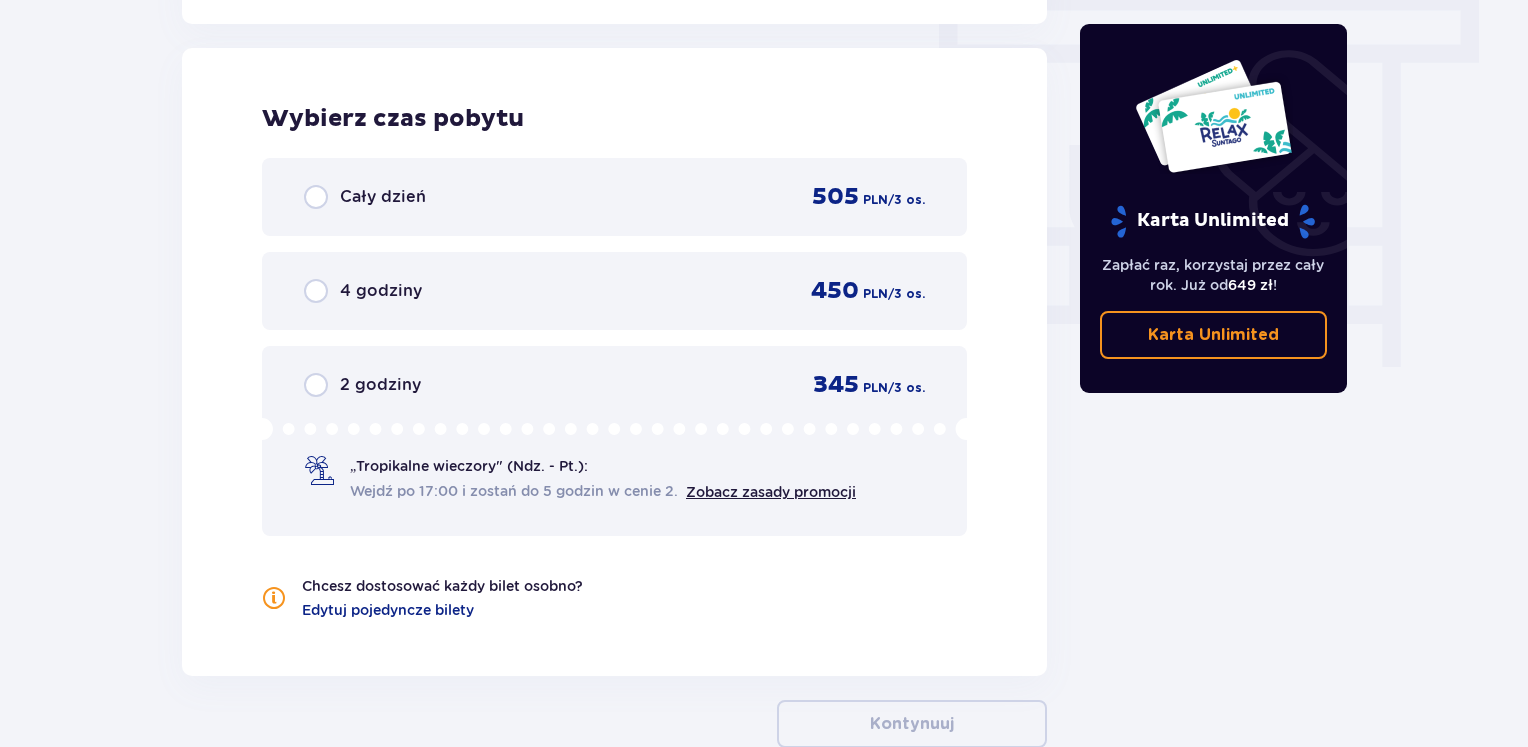 click on "2 godziny" at bounding box center [380, 385] 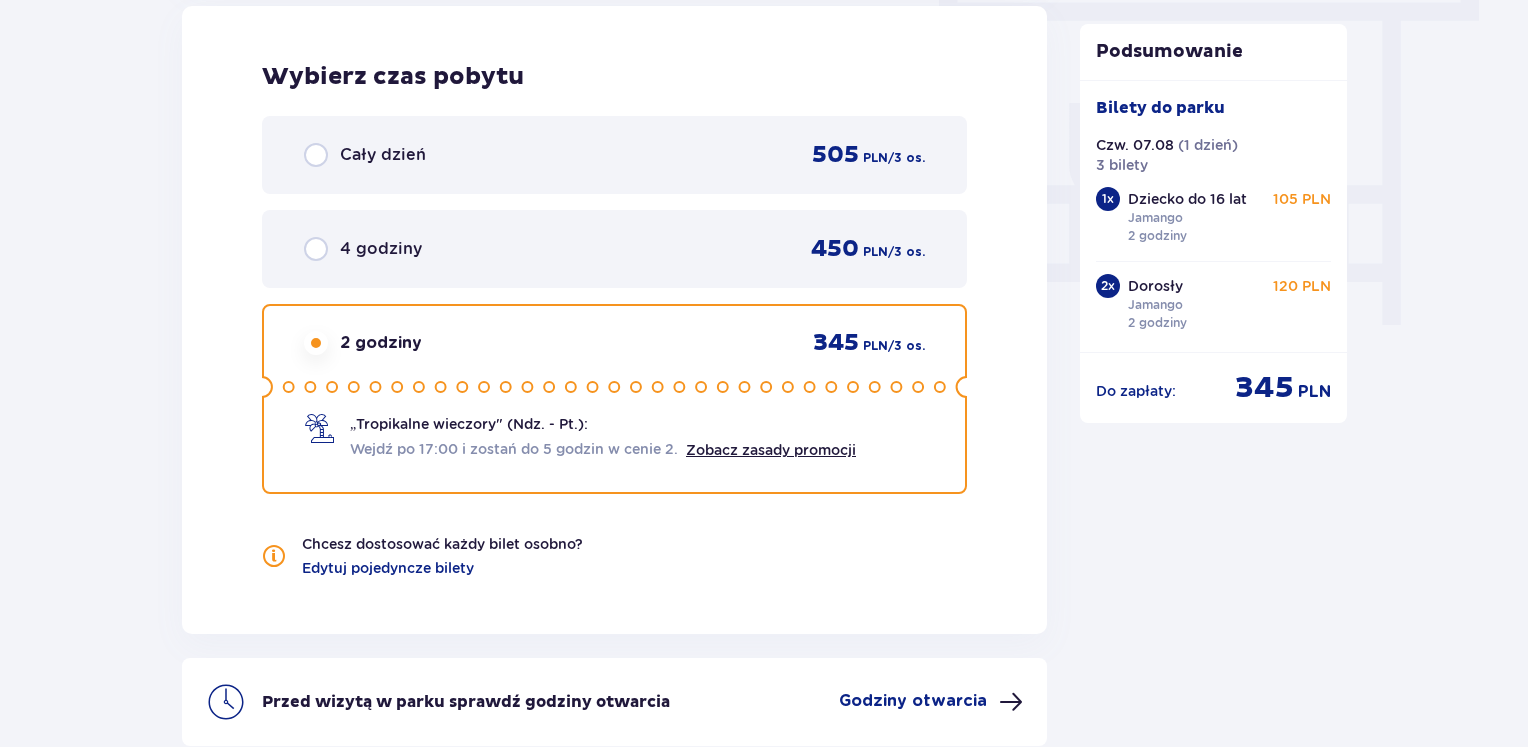 scroll, scrollTop: 2020, scrollLeft: 0, axis: vertical 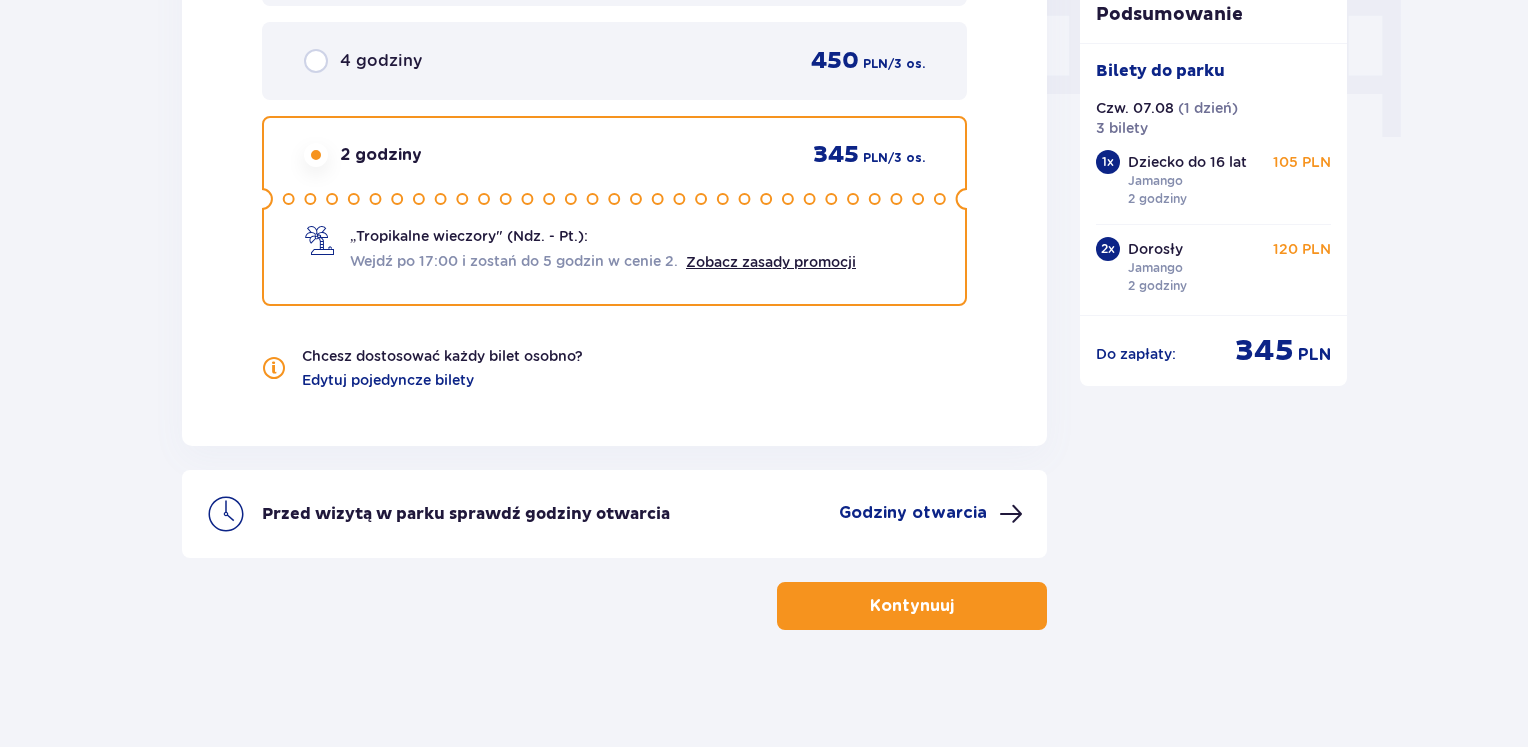 click on "Kontynuuj" at bounding box center [912, 606] 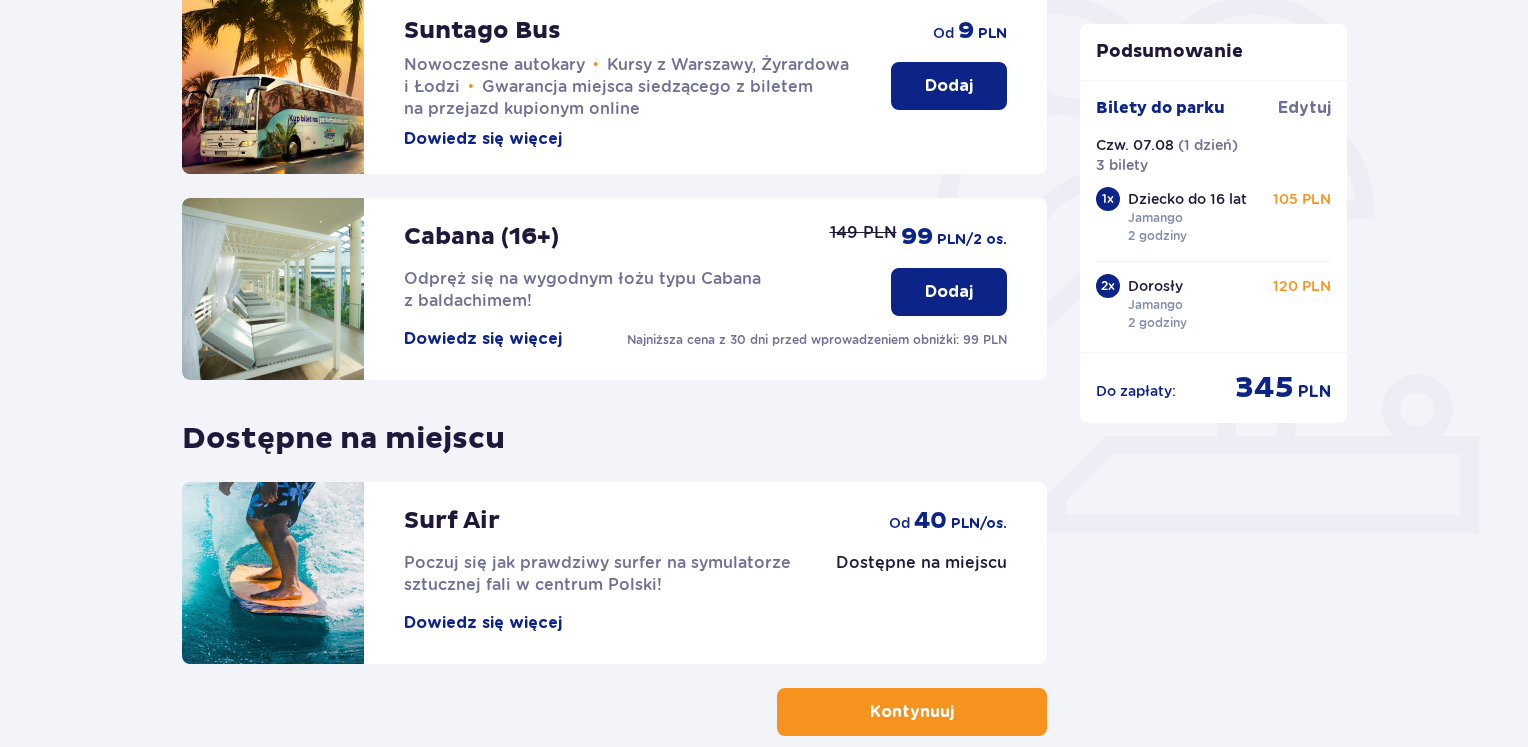 scroll, scrollTop: 608, scrollLeft: 0, axis: vertical 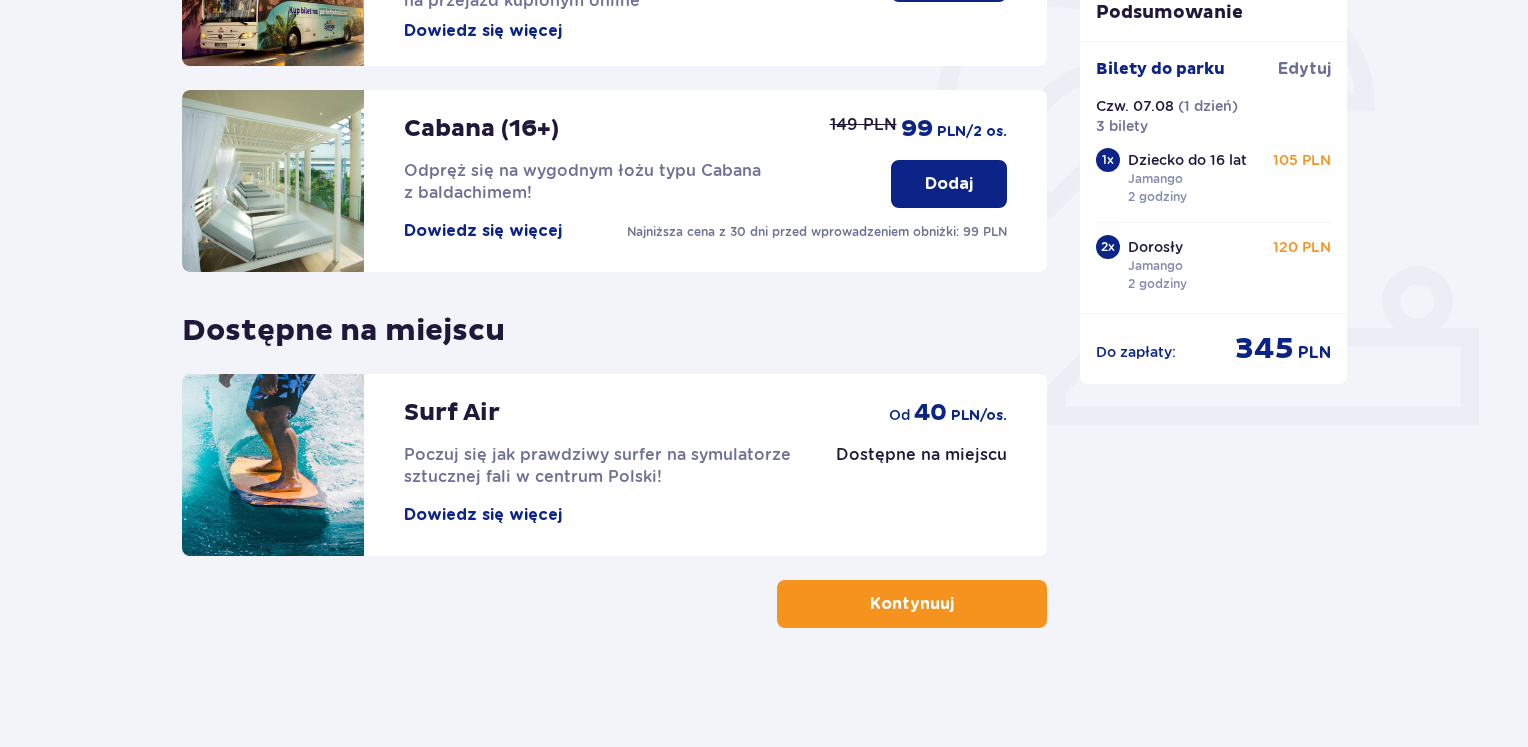 click at bounding box center [958, 604] 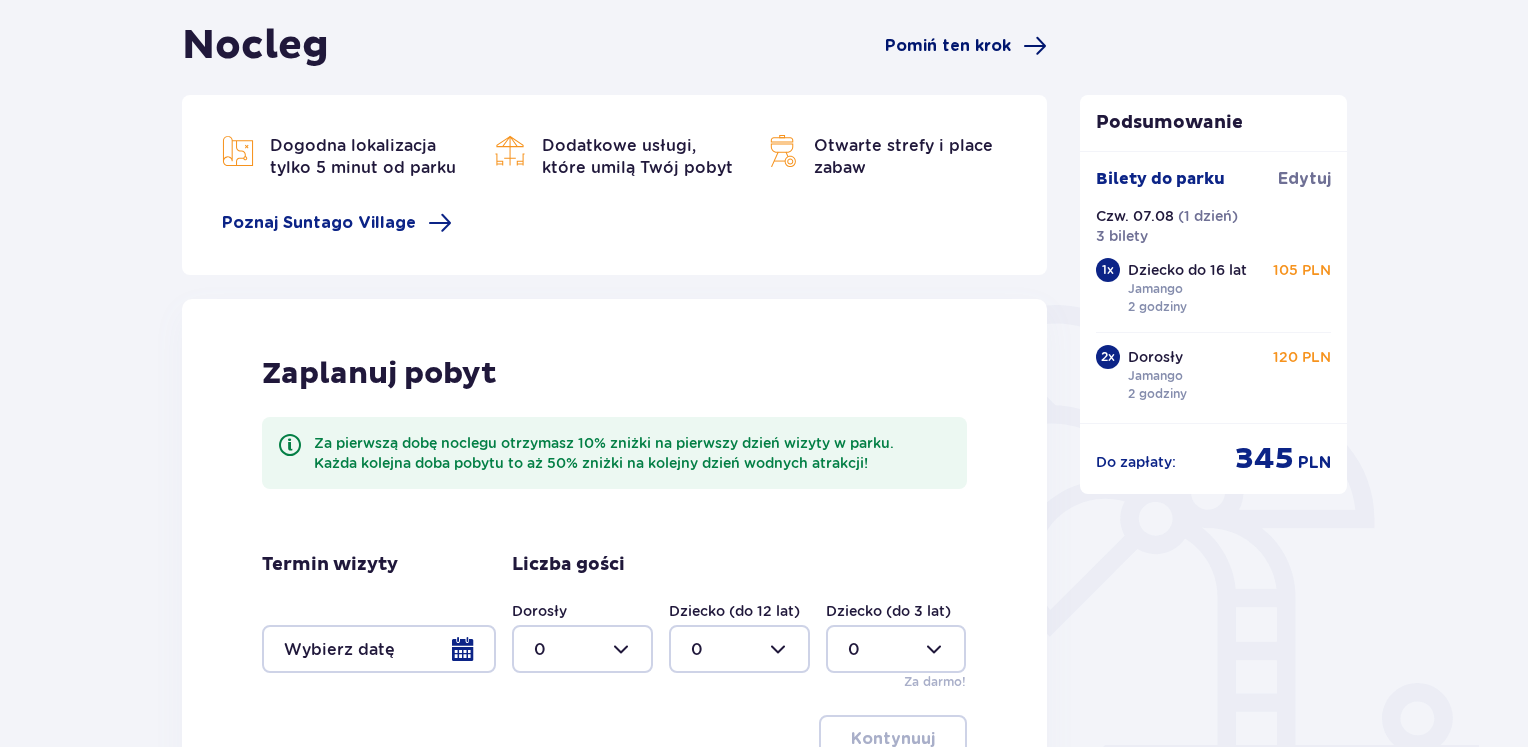 scroll, scrollTop: 0, scrollLeft: 0, axis: both 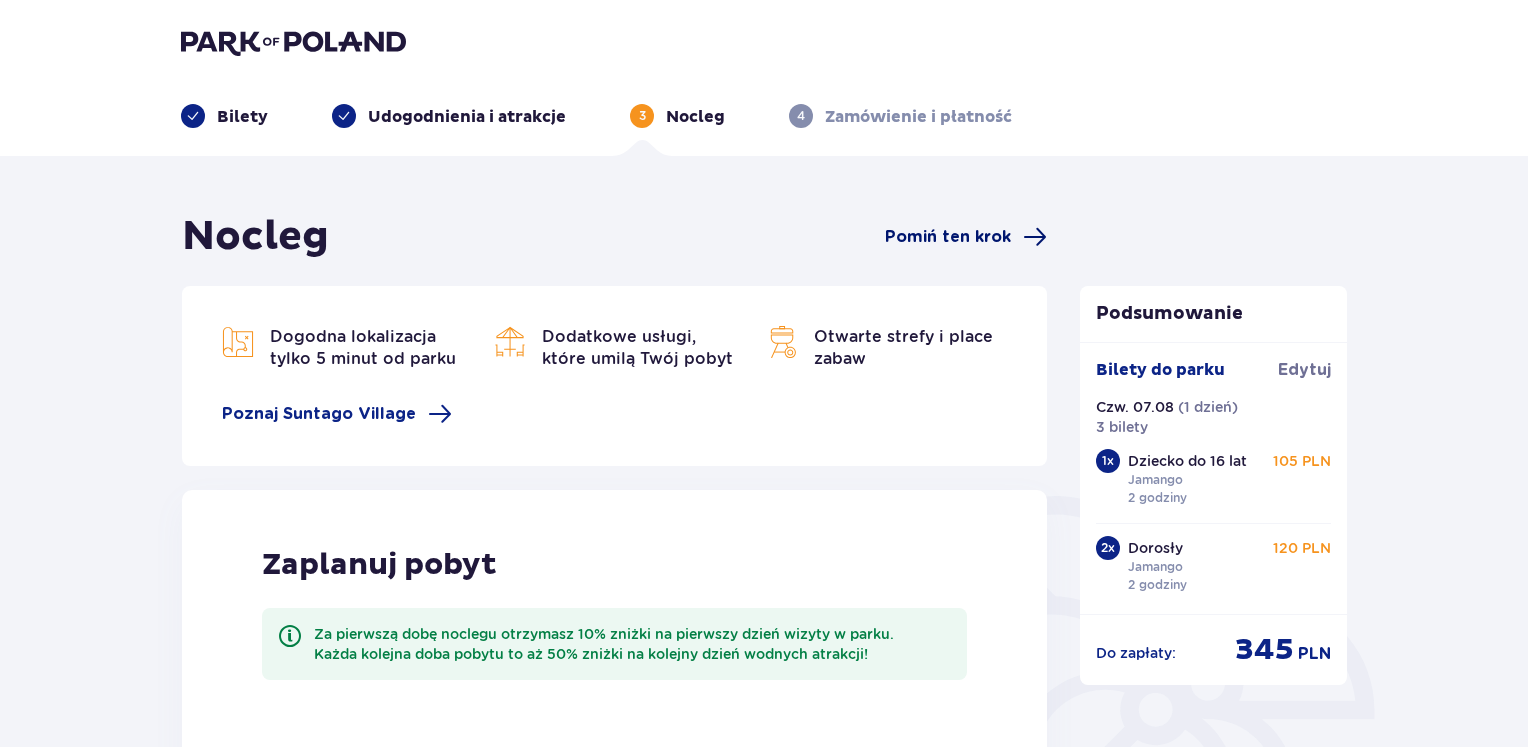 click on "Pomiń ten krok" at bounding box center [948, 237] 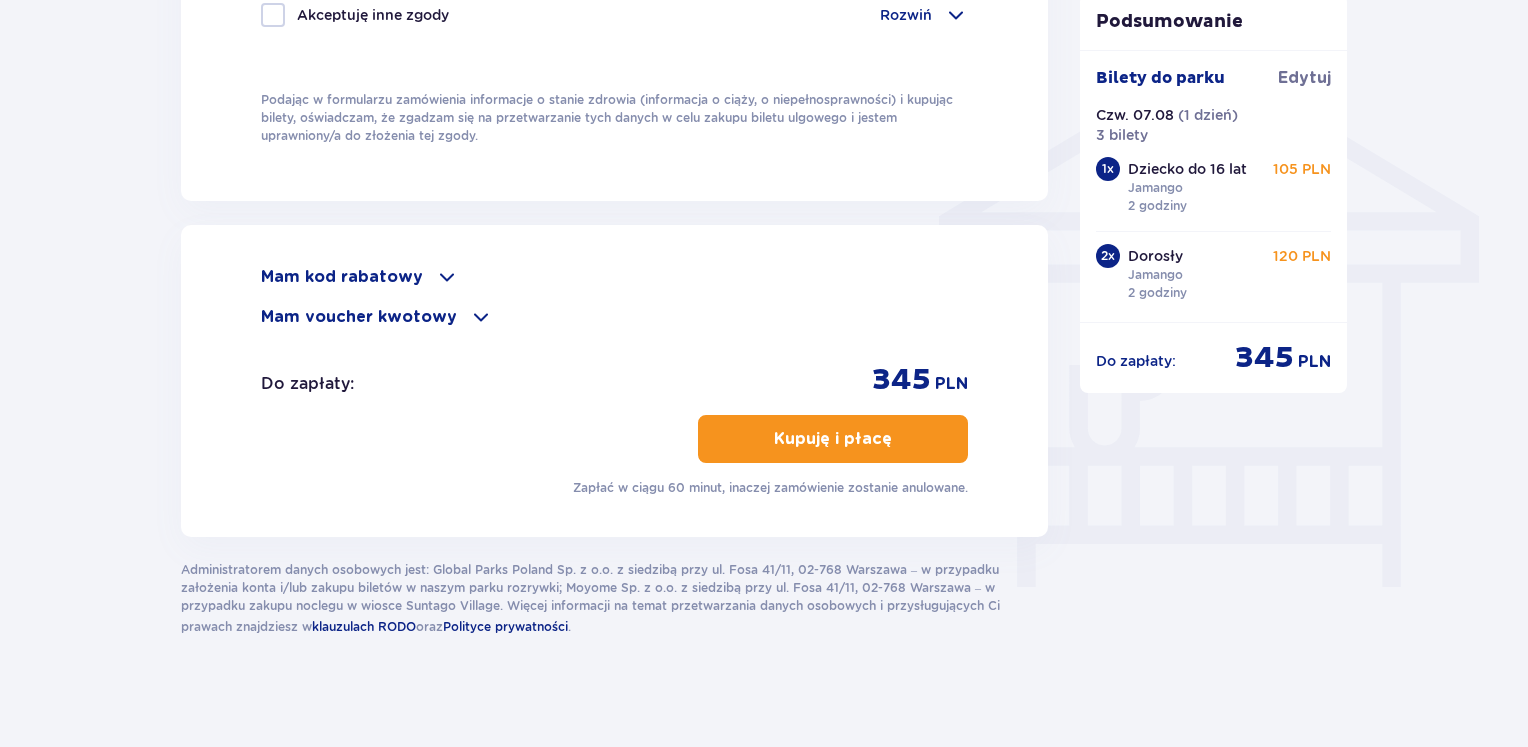 scroll, scrollTop: 1575, scrollLeft: 0, axis: vertical 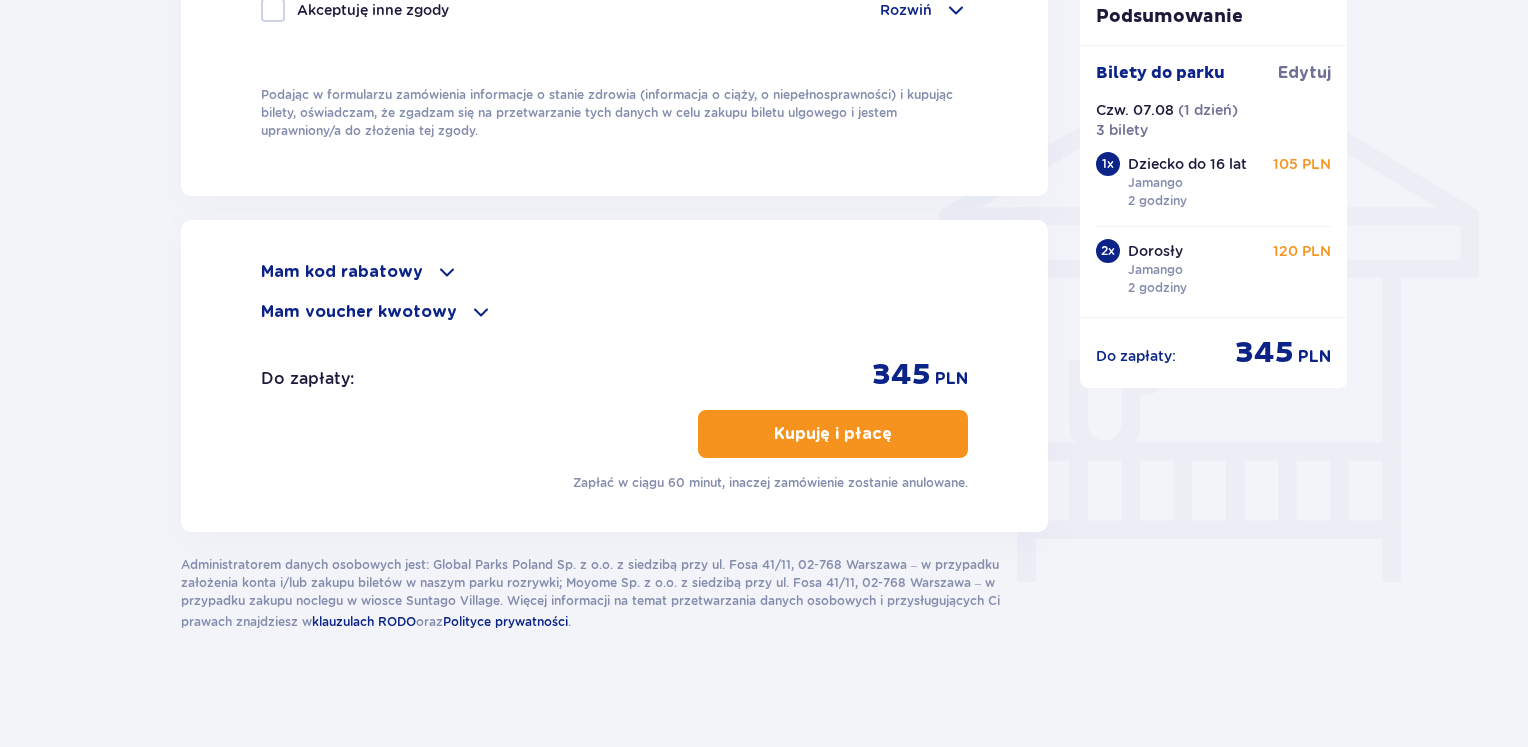 click on "Kupuję i płacę" at bounding box center (833, 434) 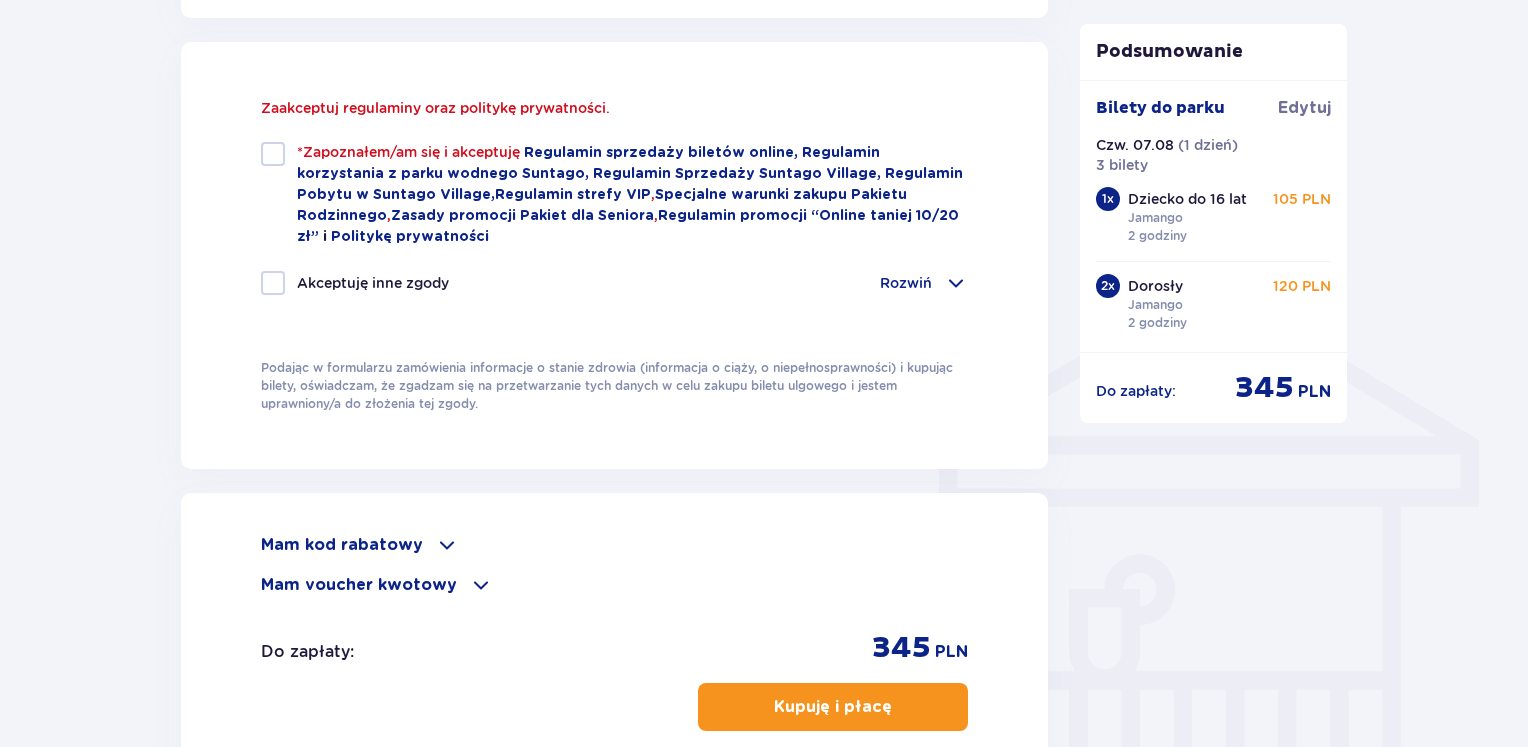 scroll, scrollTop: 1344, scrollLeft: 0, axis: vertical 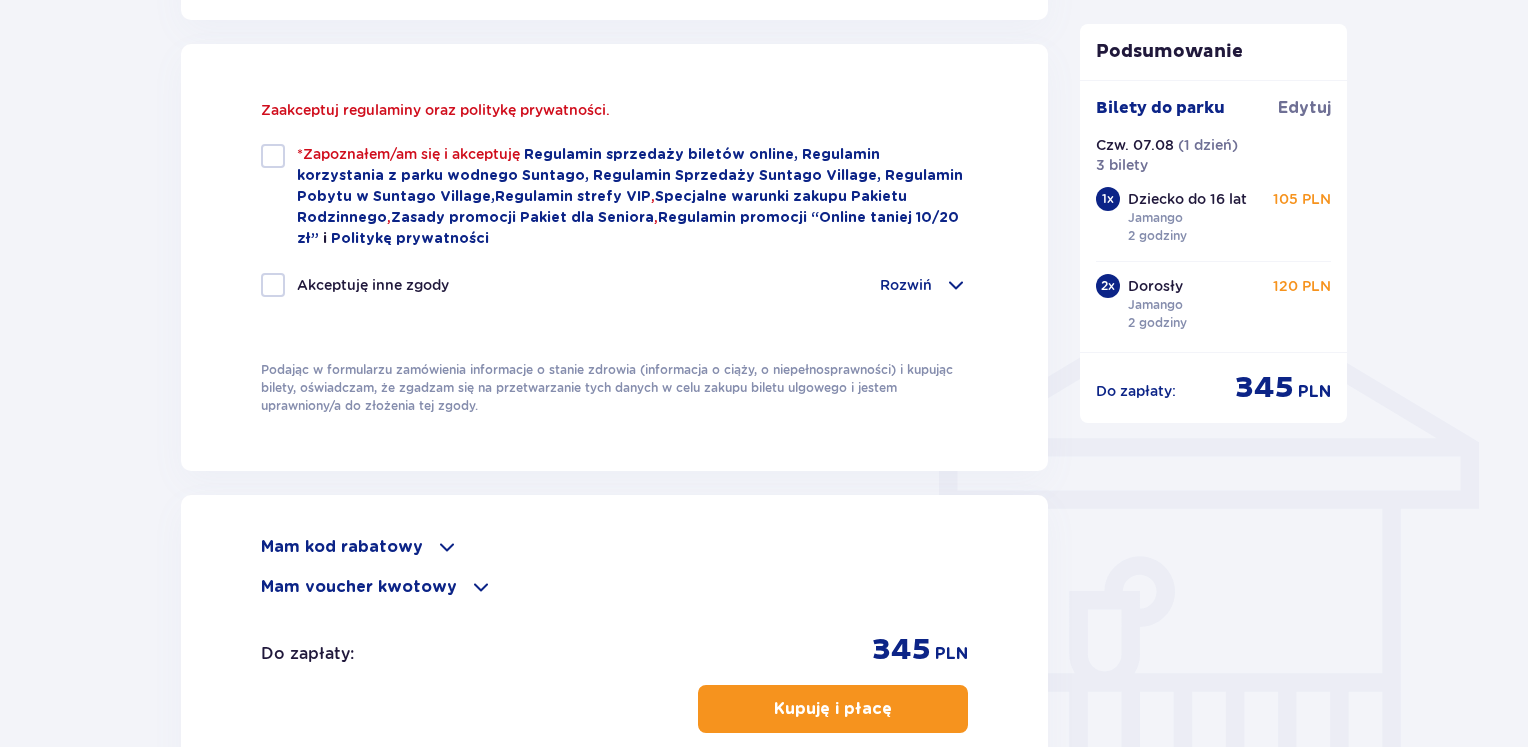 click at bounding box center [273, 156] 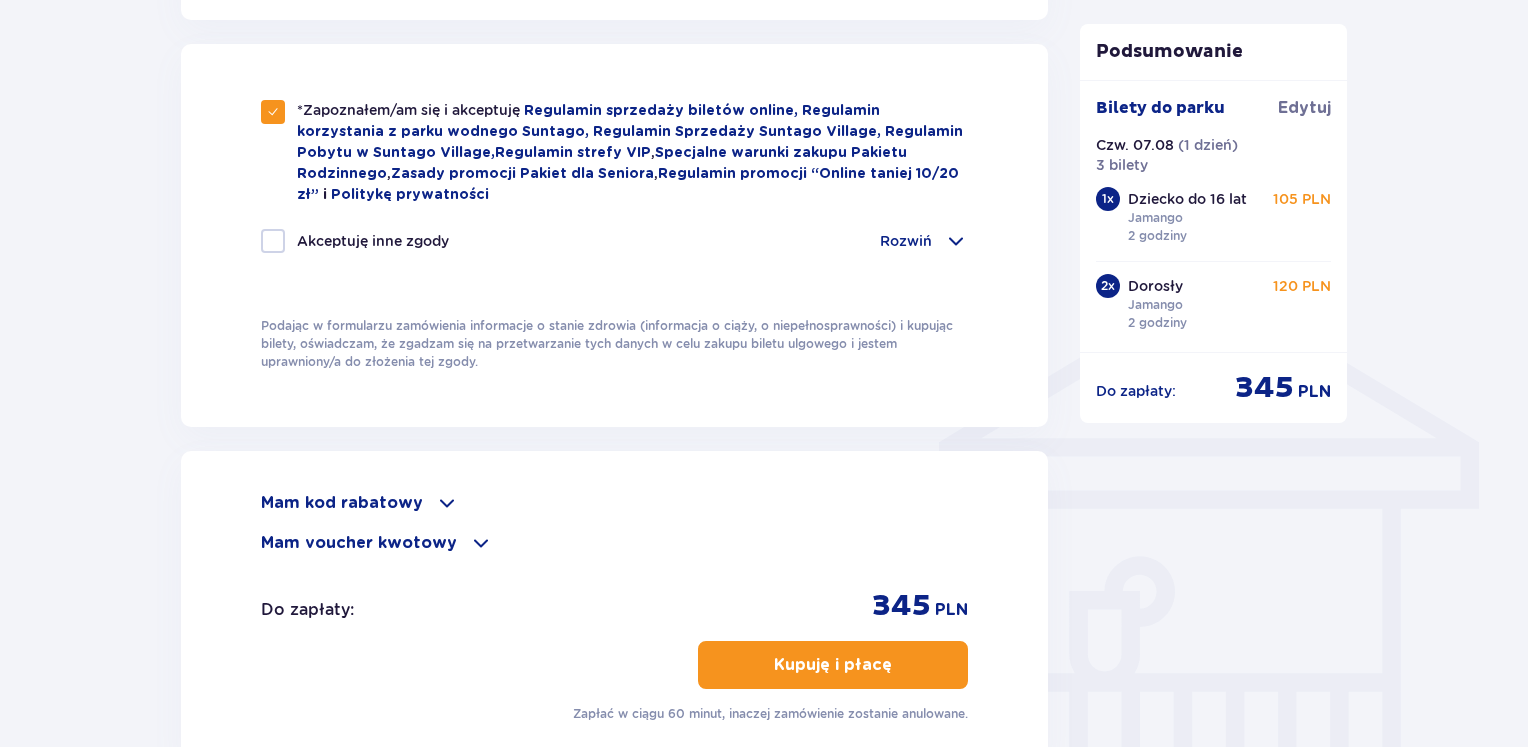 click at bounding box center (896, 665) 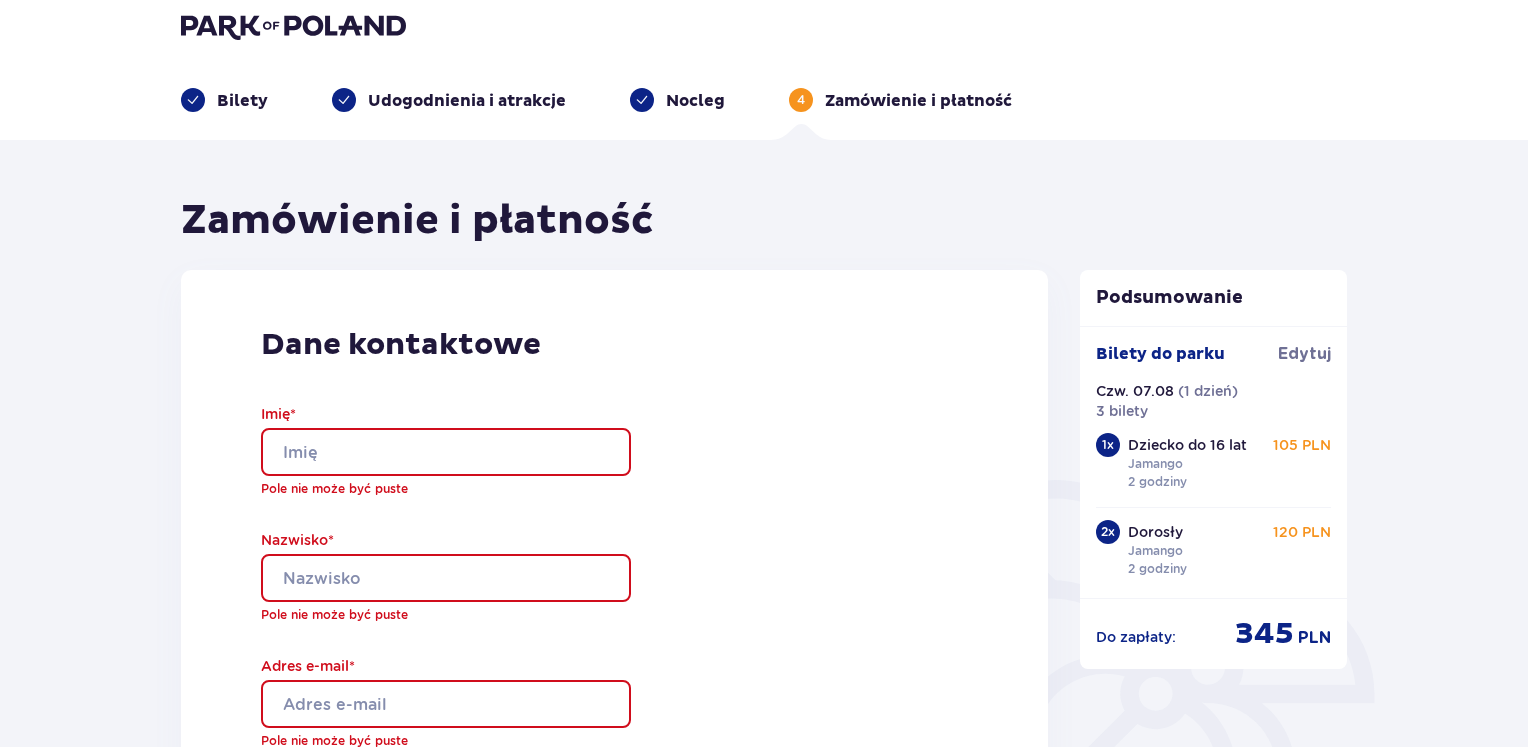 scroll, scrollTop: 0, scrollLeft: 0, axis: both 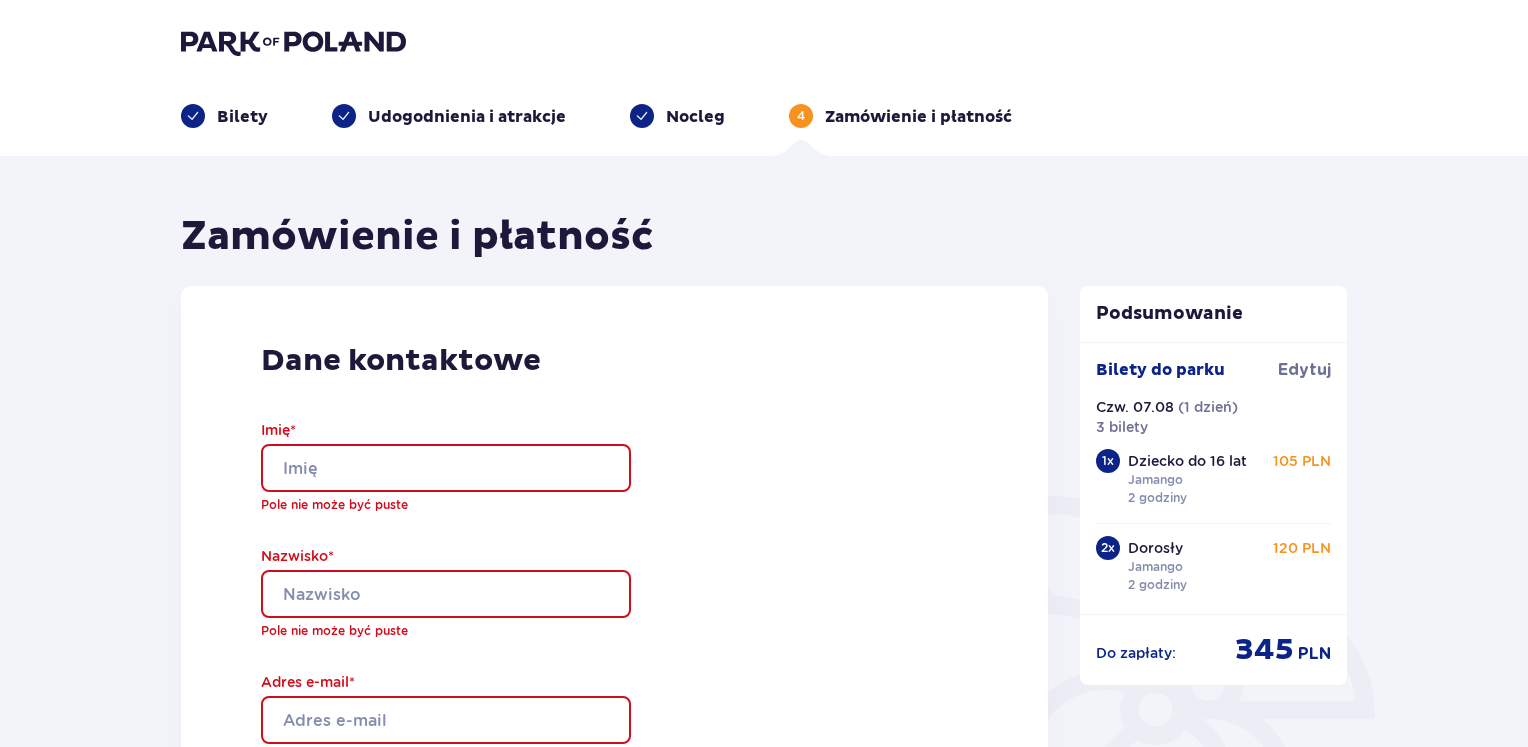 click on "Imię *" at bounding box center [446, 468] 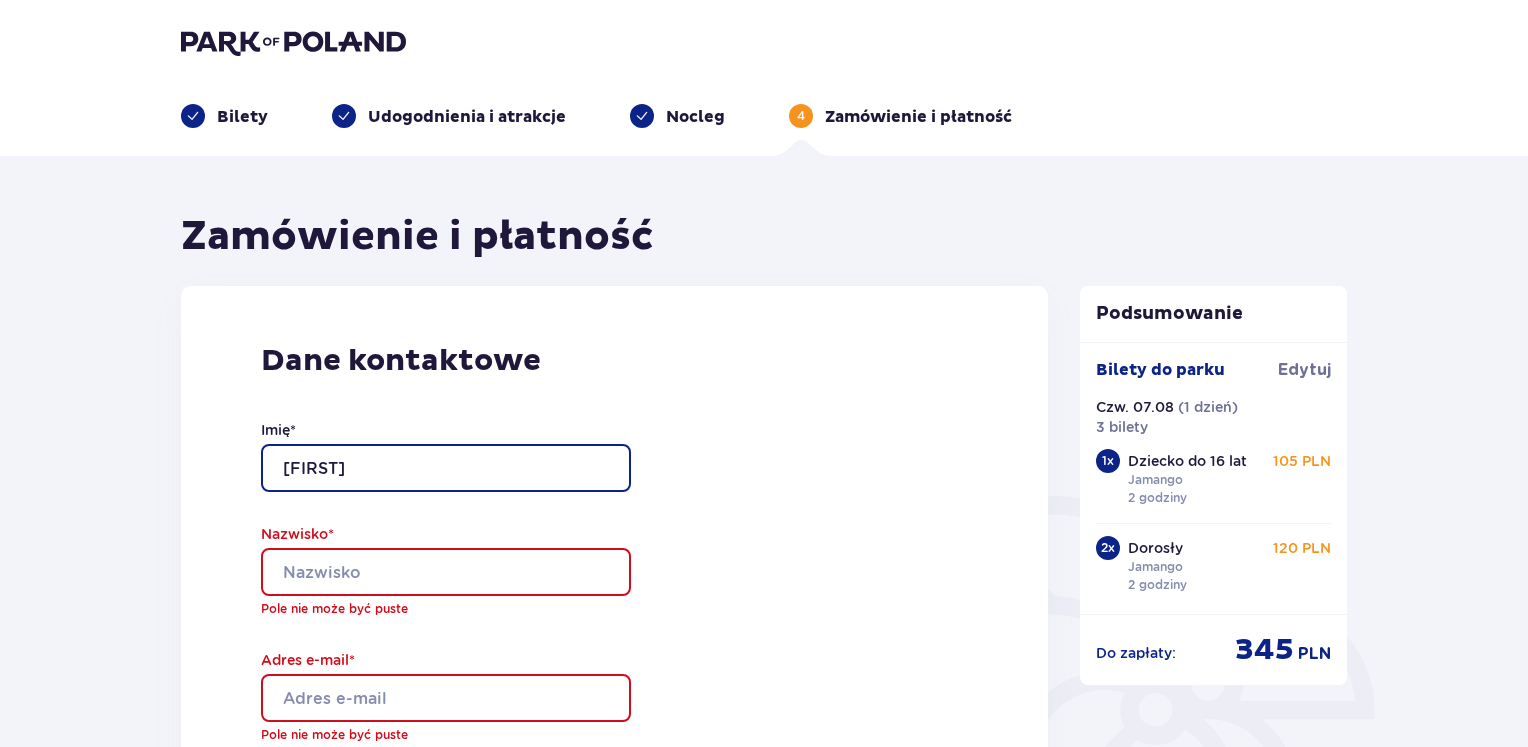 type on "Tomasz" 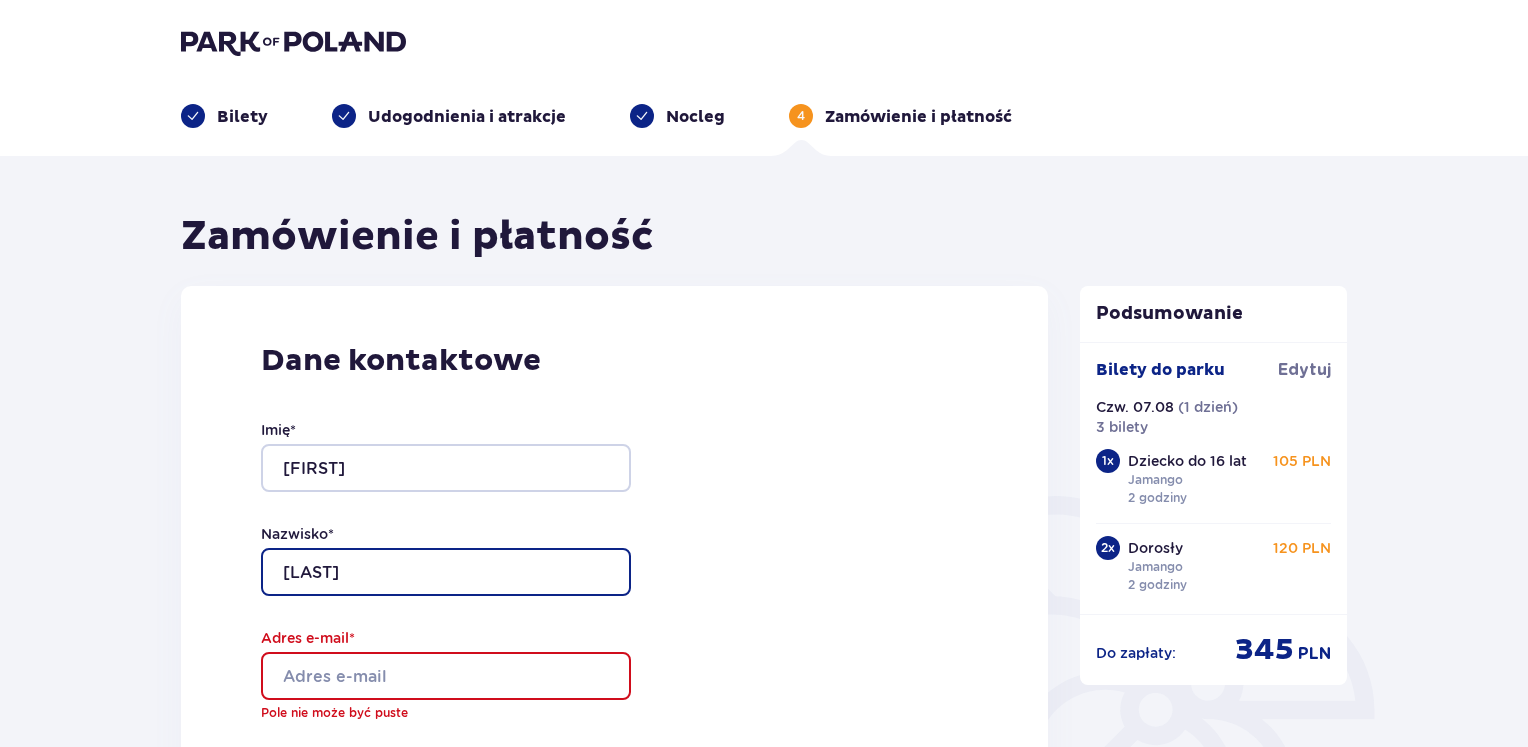 type on "Cichowski" 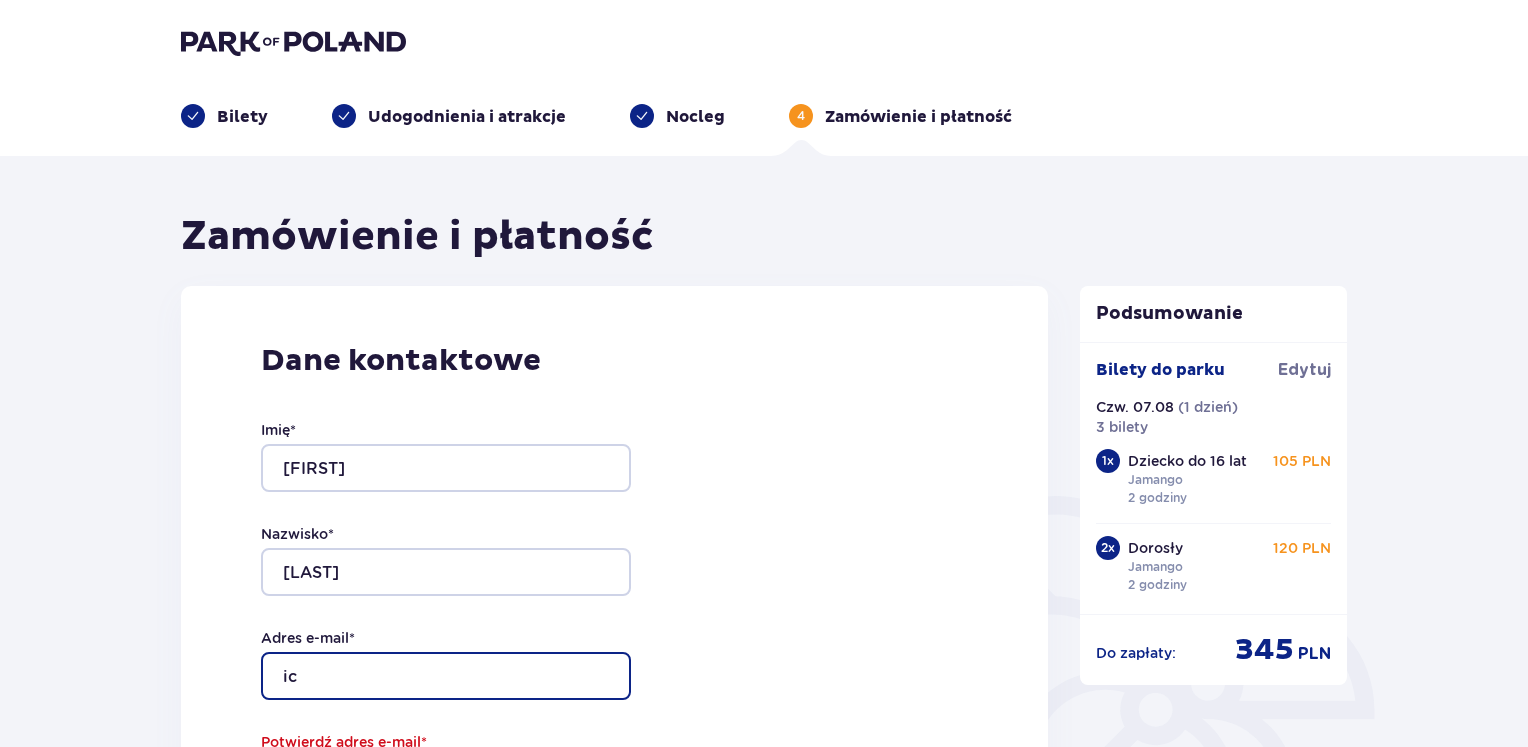 type on "i" 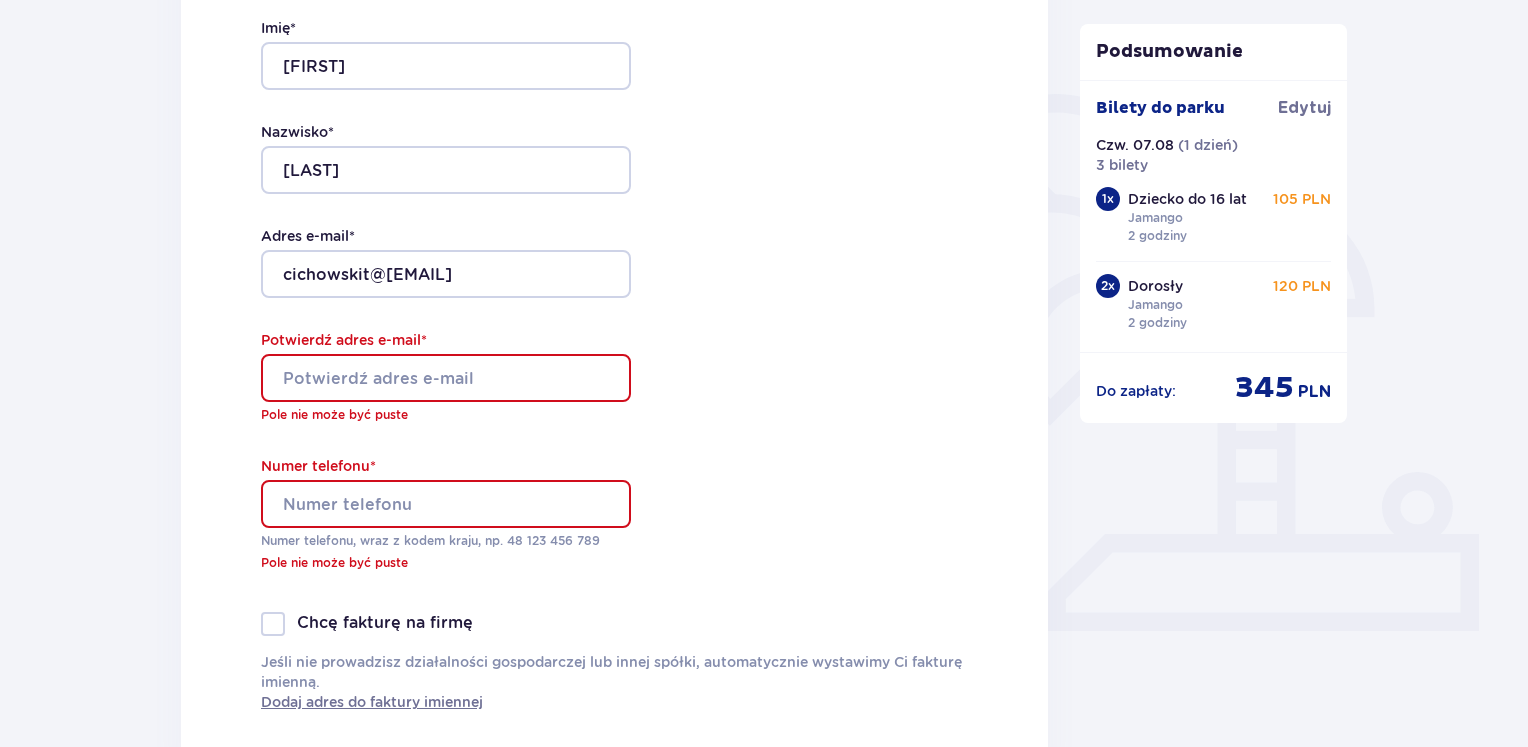 scroll, scrollTop: 406, scrollLeft: 0, axis: vertical 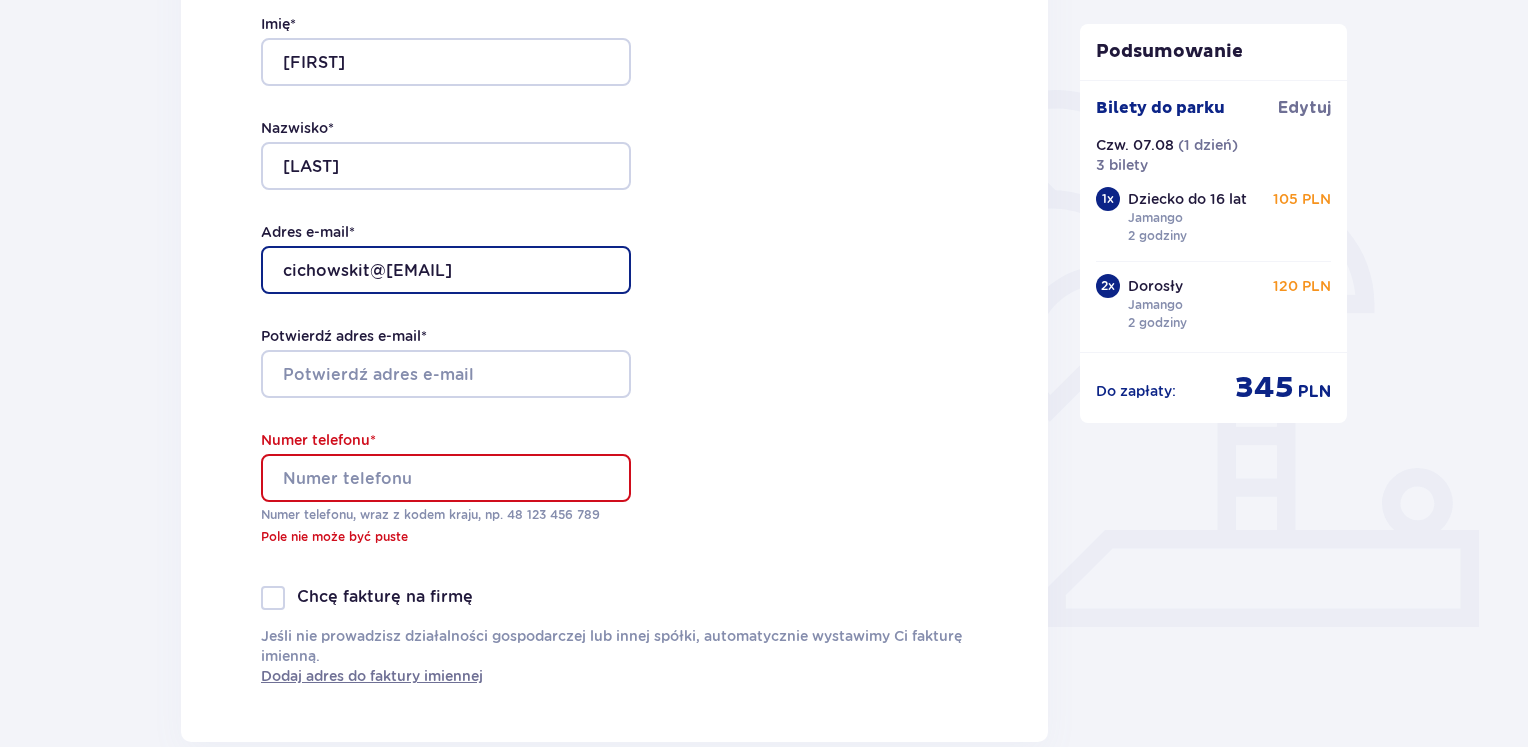 drag, startPoint x: 552, startPoint y: 286, endPoint x: 568, endPoint y: 271, distance: 21.931713 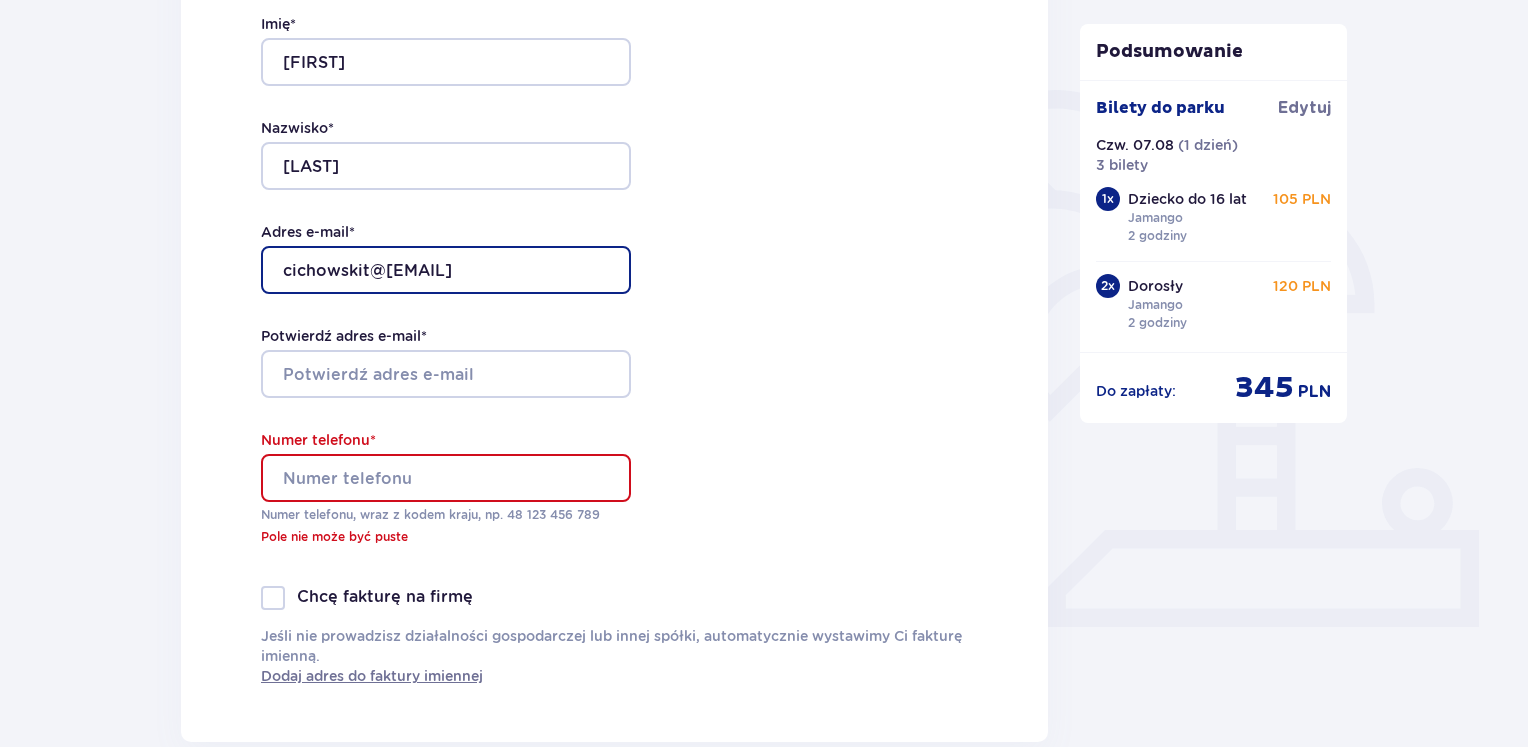 click on "cichowskit@gmail.cm" at bounding box center (446, 270) 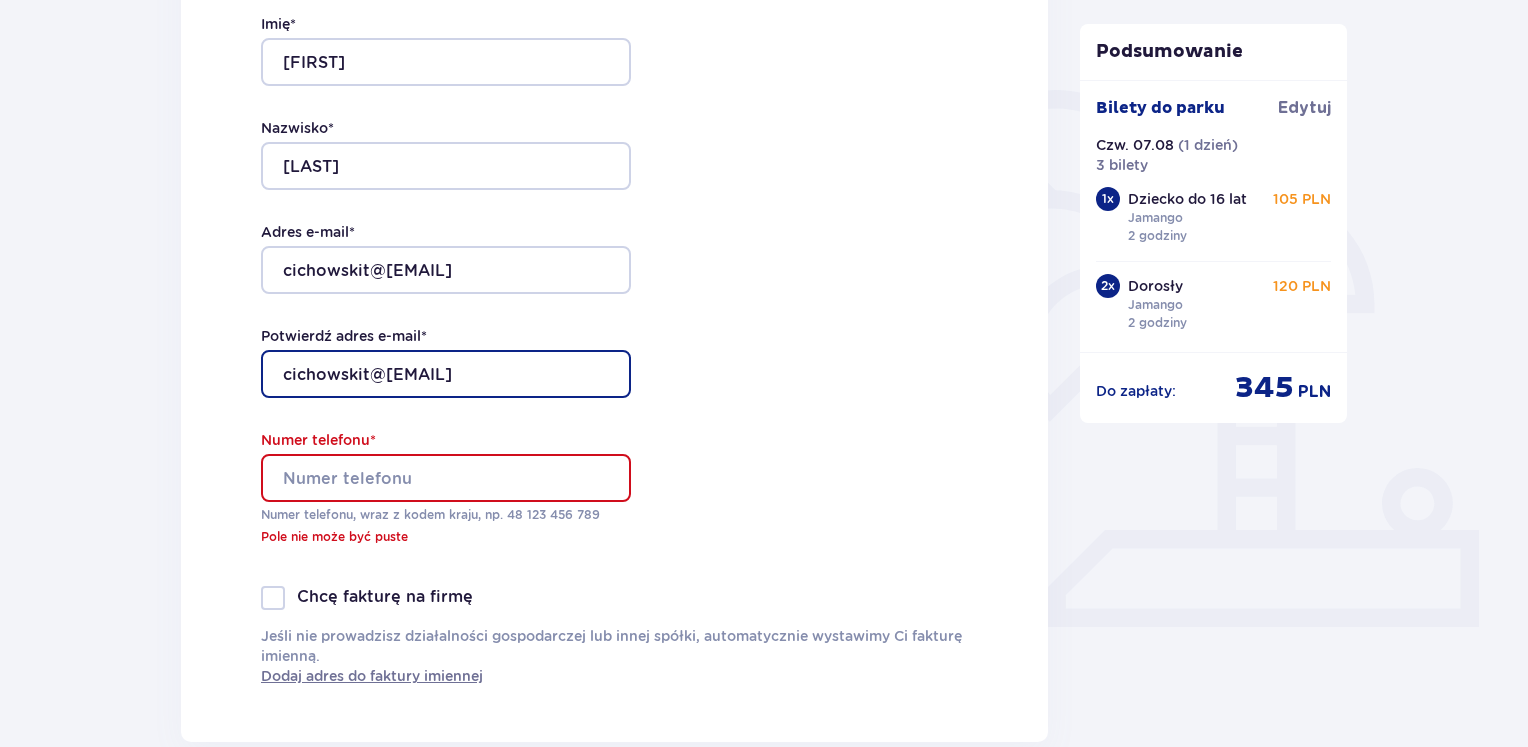 type on "cichowskit@gmail.com" 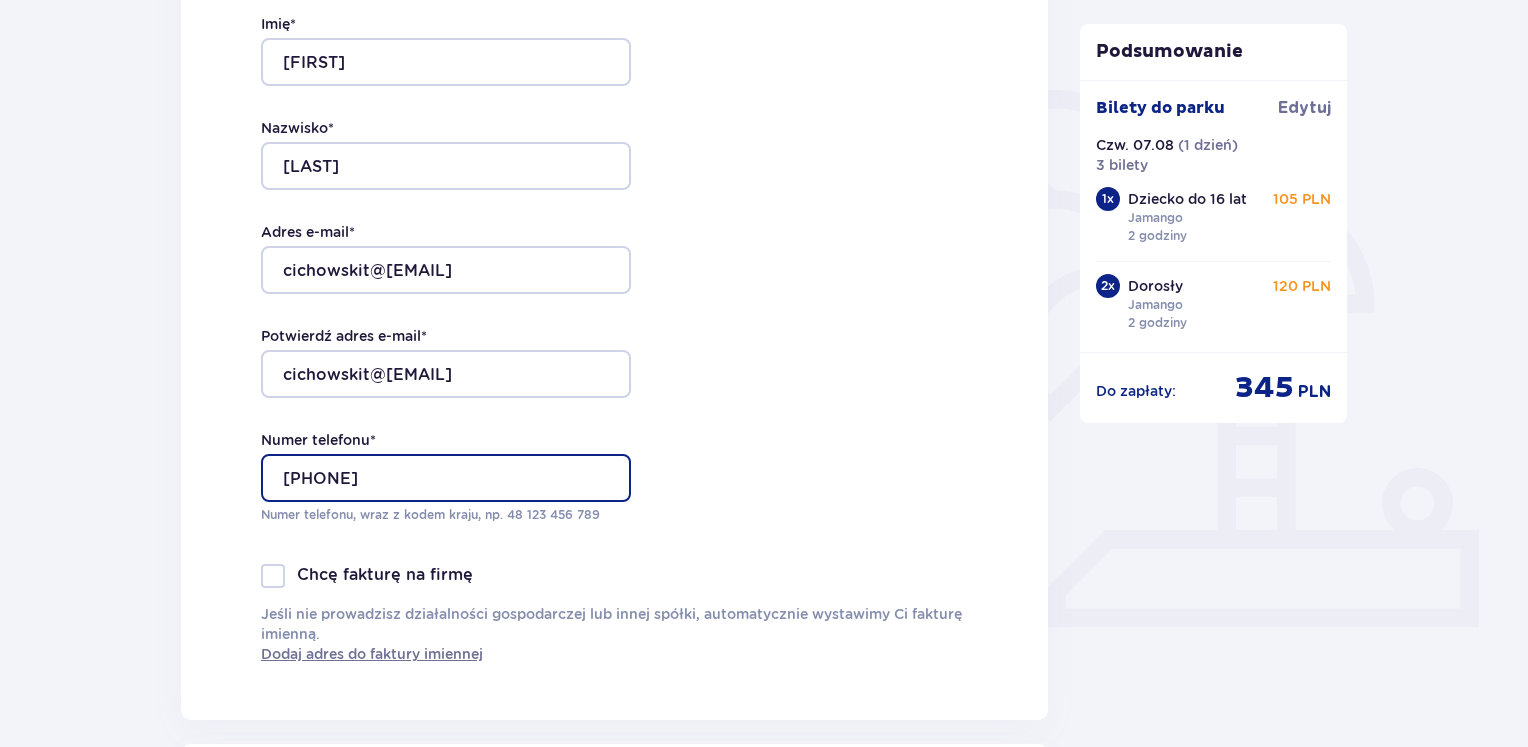 type on "600352765" 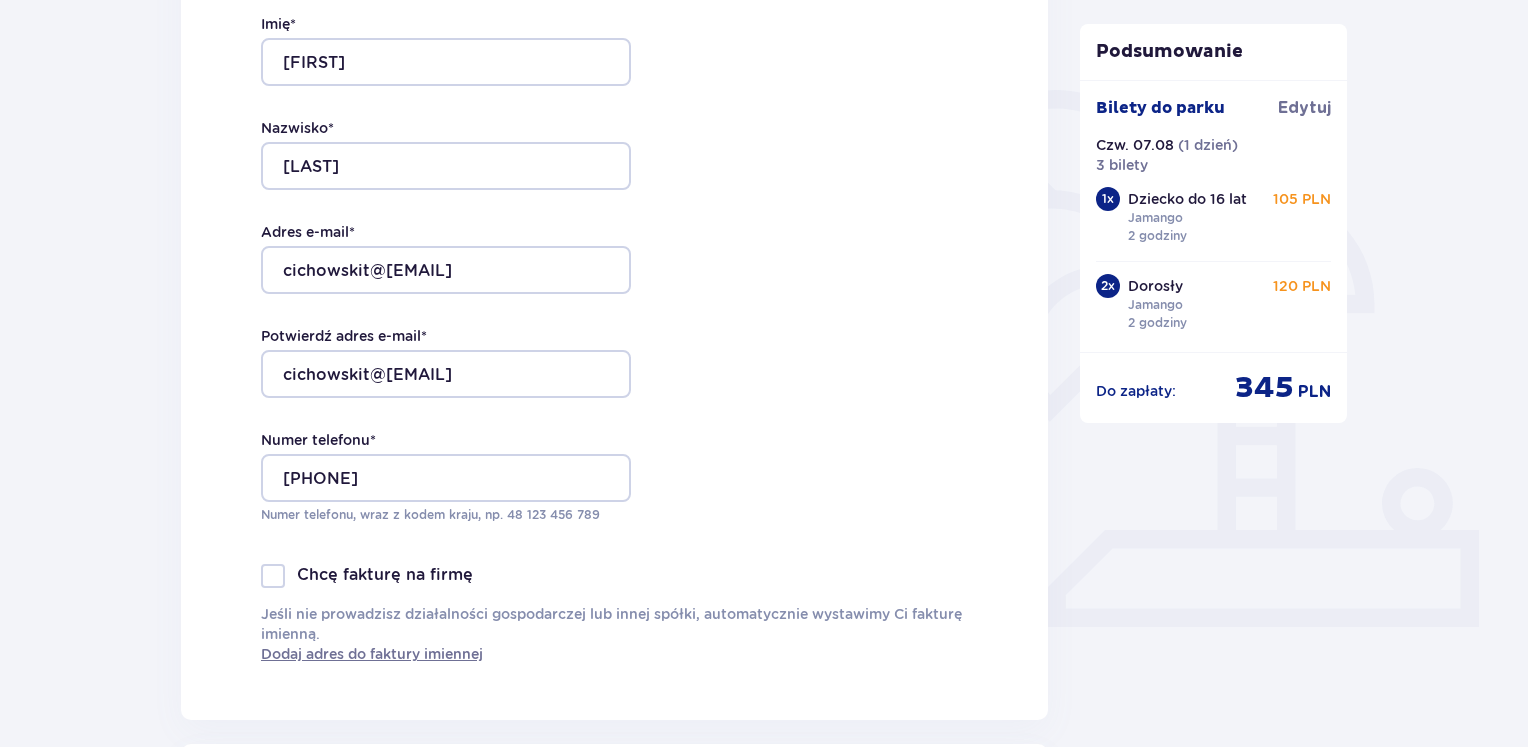 click on "Dane kontaktowe Imię * Tomasz Nazwisko * Cichowski Adres e-mail * cichowskit@gmail.com Potwierdź adres e-mail * cichowskit@gmail.com Numer telefonu * 600352765 Numer telefonu, wraz z kodem kraju, np. 48 ​123 ​456 ​789 Chcę fakturę na firmę Jeśli nie prowadzisz działalności gospodarczej lub innej spółki, automatycznie wystawimy Ci fakturę imienną. Dodaj adres do faktury imiennej" at bounding box center [614, 300] 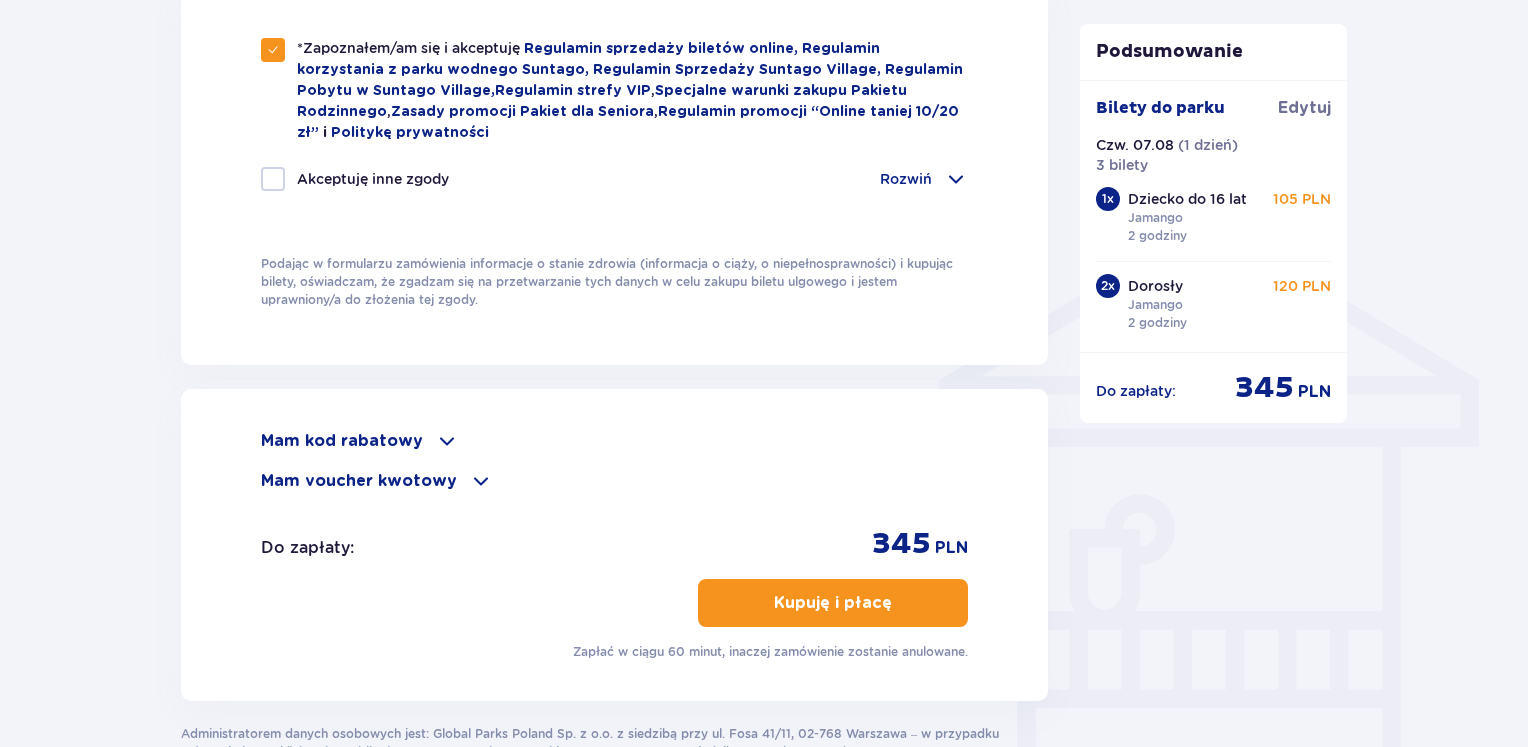 scroll, scrollTop: 1575, scrollLeft: 0, axis: vertical 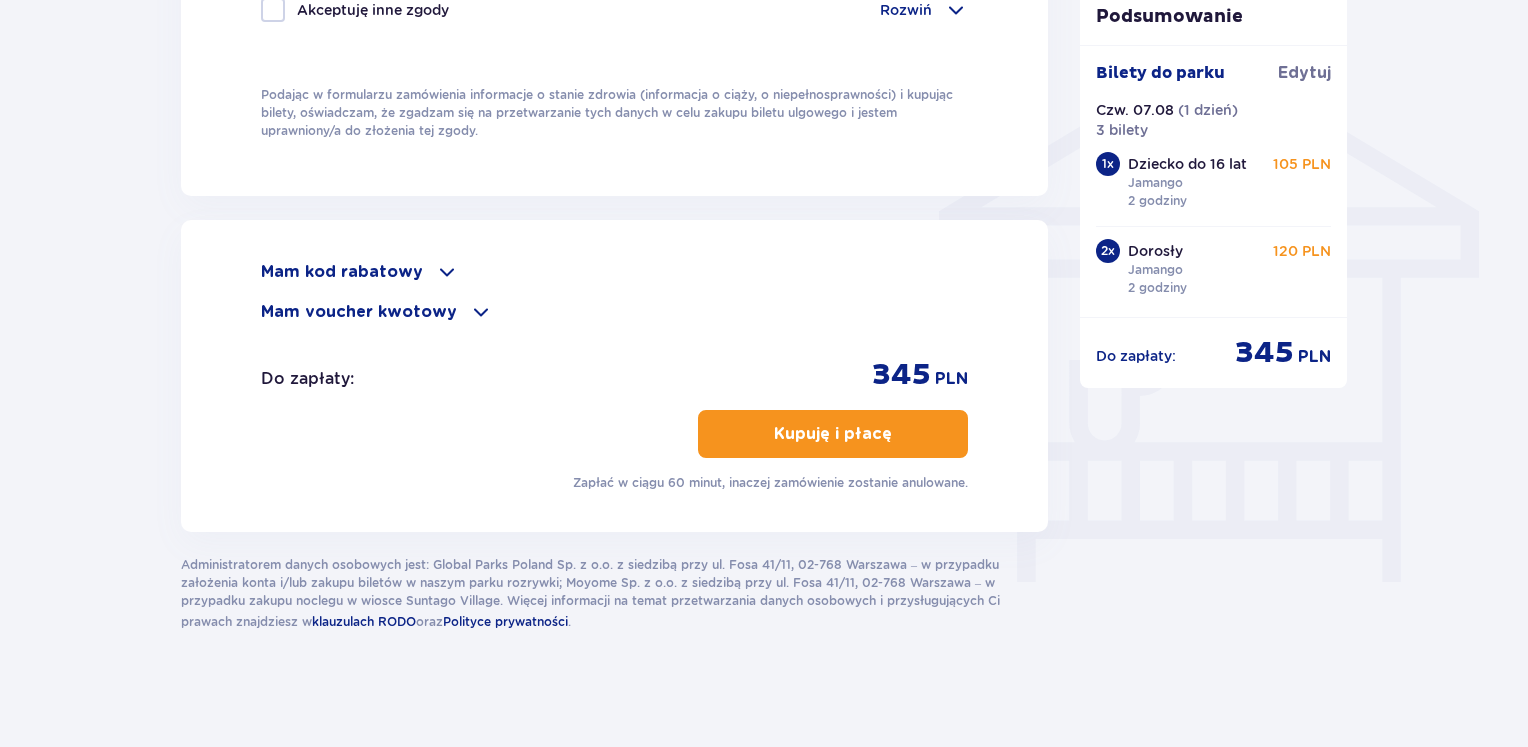 click on "Kupuję i płacę" at bounding box center (833, 434) 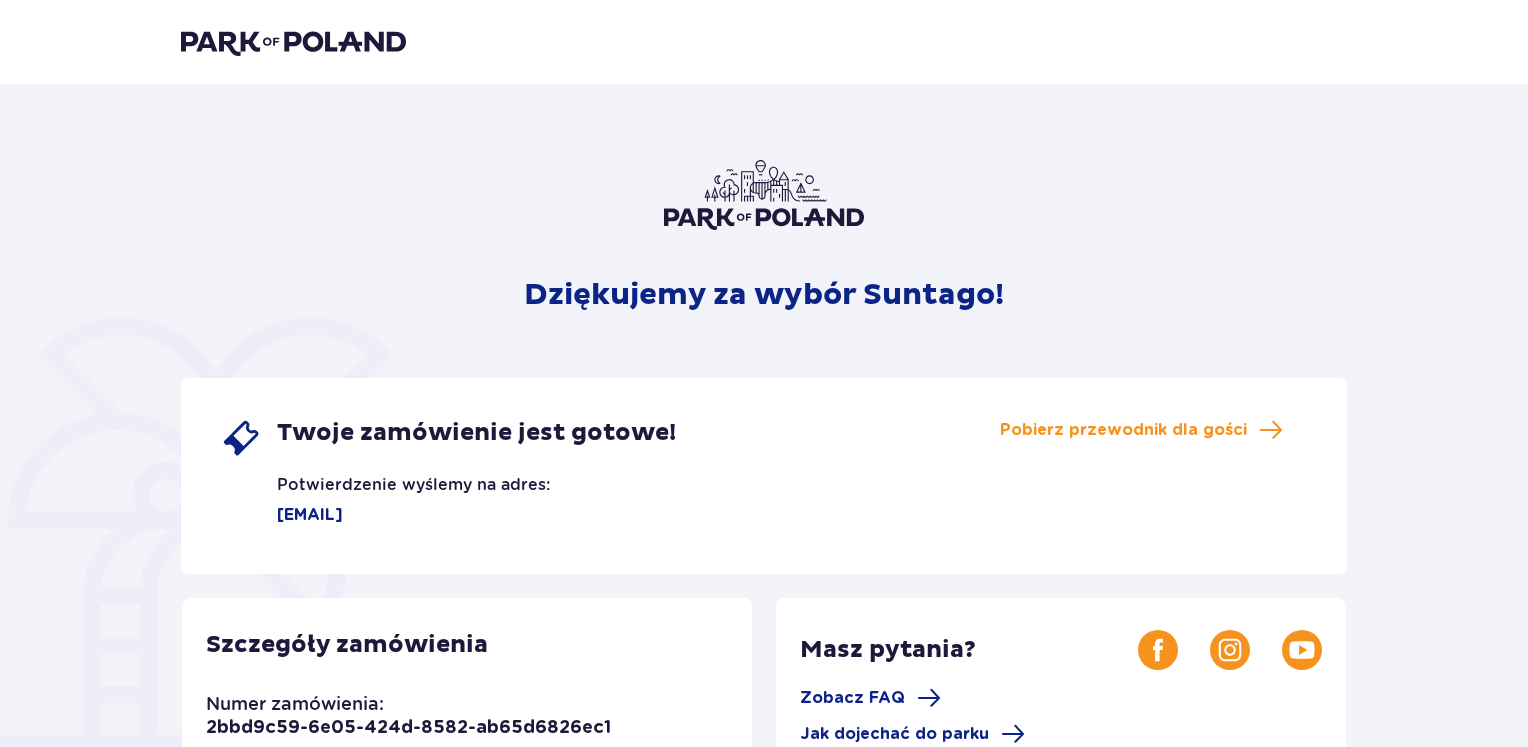 scroll, scrollTop: 0, scrollLeft: 0, axis: both 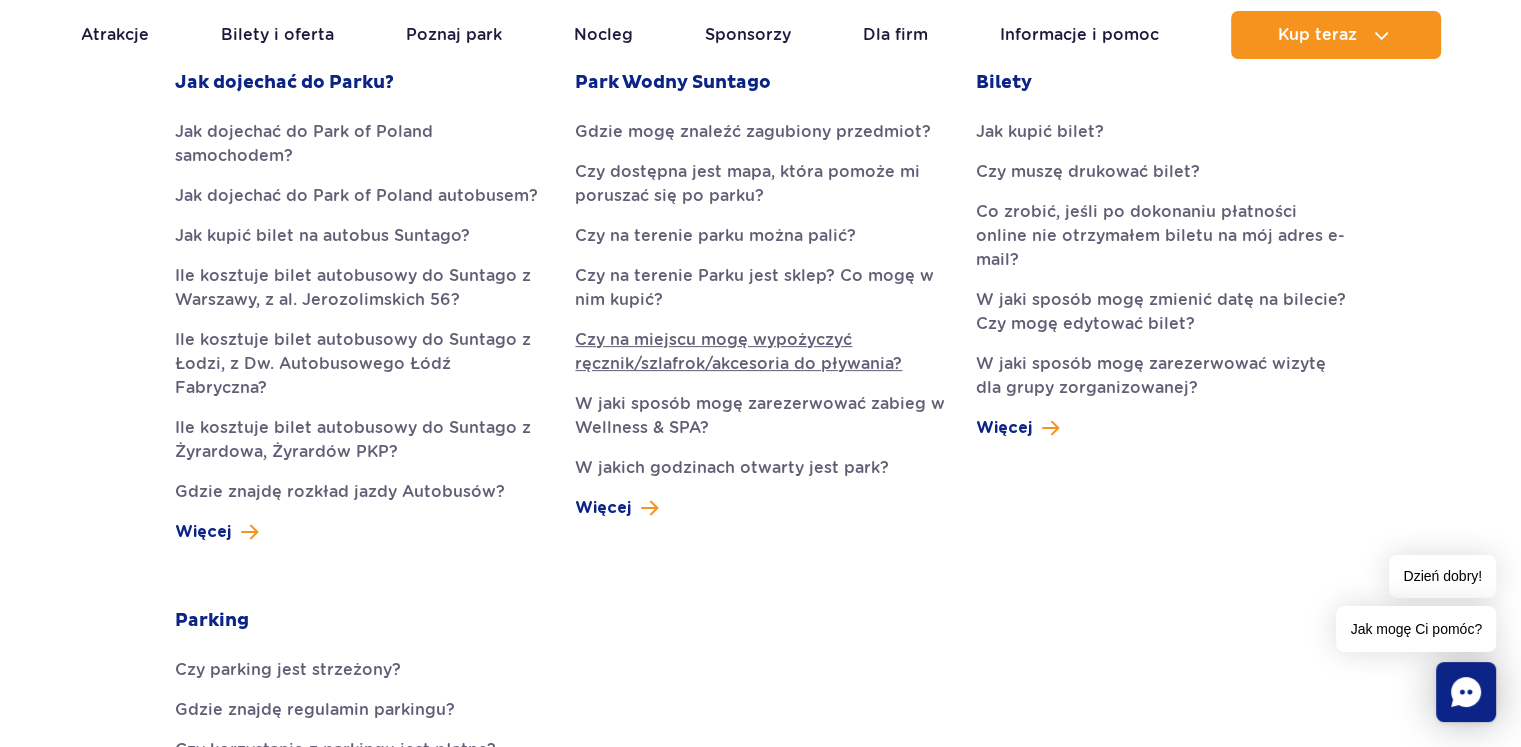 click on "Czy na miejscu mogę wypożyczyć ręcznik/szlafrok/akcesoria do pływania?" at bounding box center (760, 352) 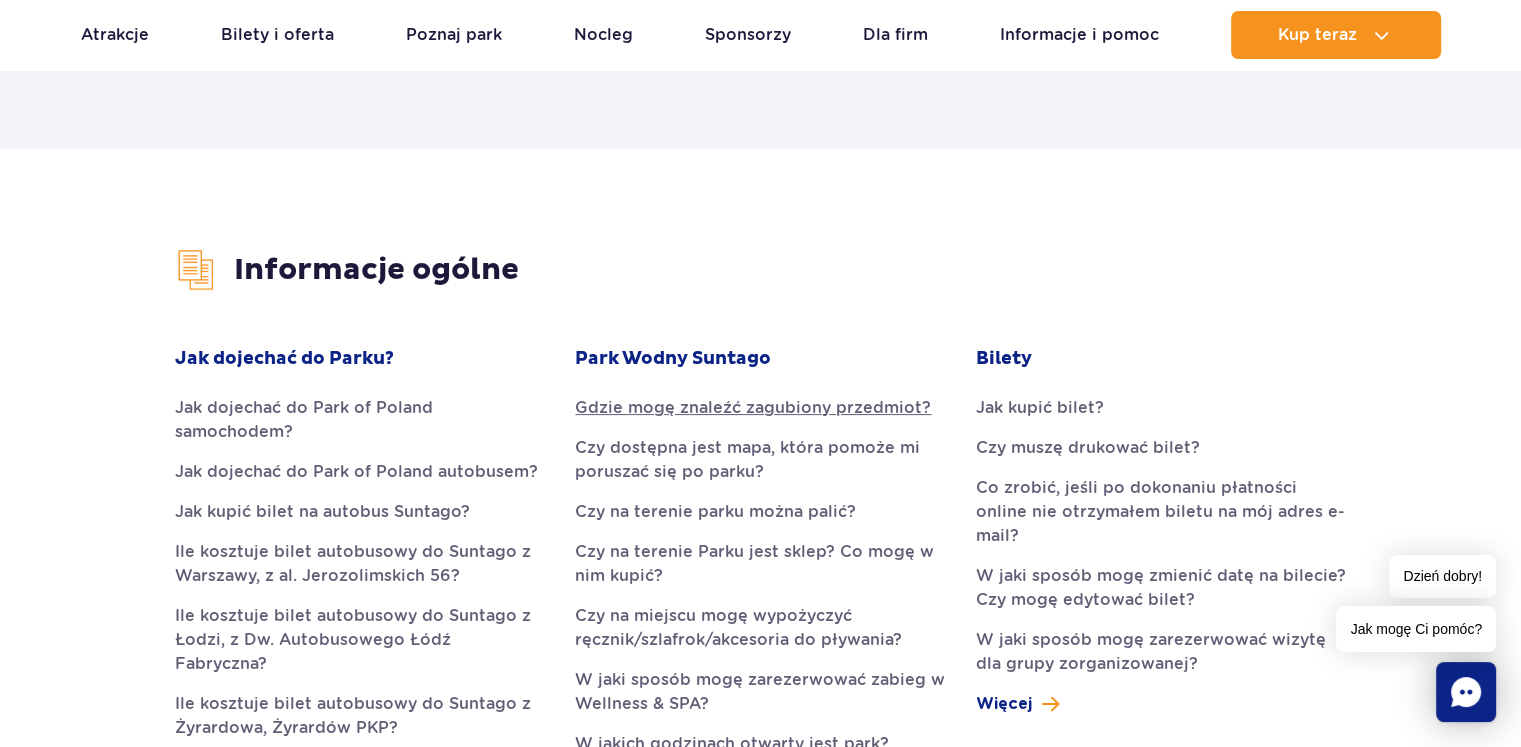 scroll, scrollTop: 368, scrollLeft: 0, axis: vertical 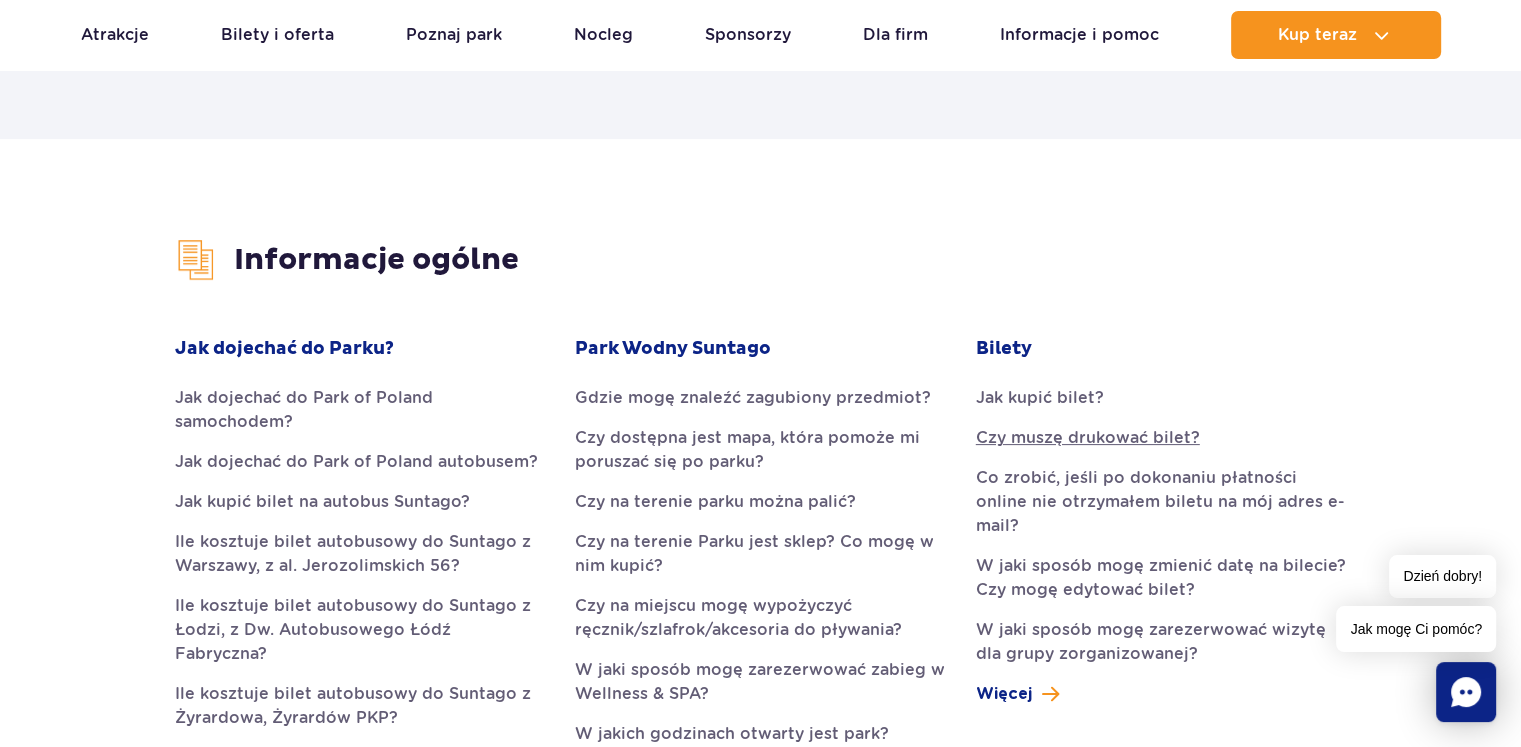 click on "Czy muszę drukować bilet?" at bounding box center [1161, 438] 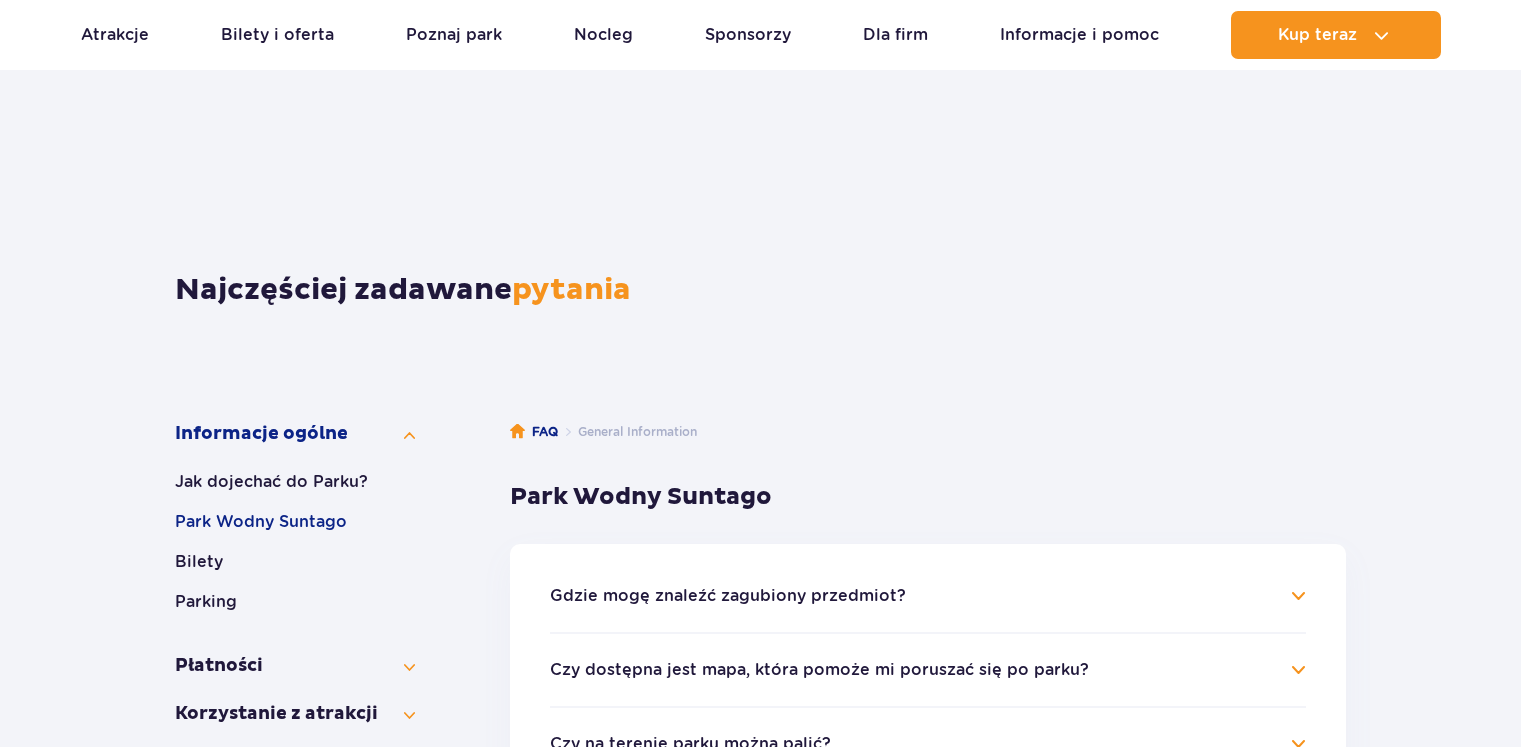 scroll, scrollTop: 743, scrollLeft: 0, axis: vertical 